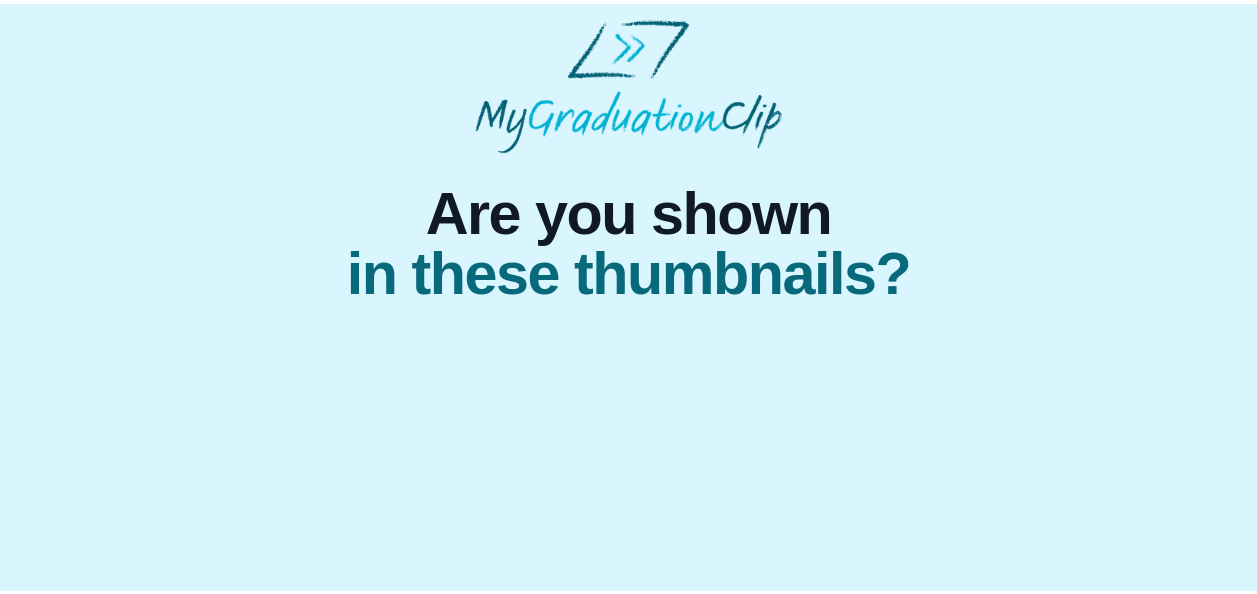 scroll, scrollTop: 0, scrollLeft: 0, axis: both 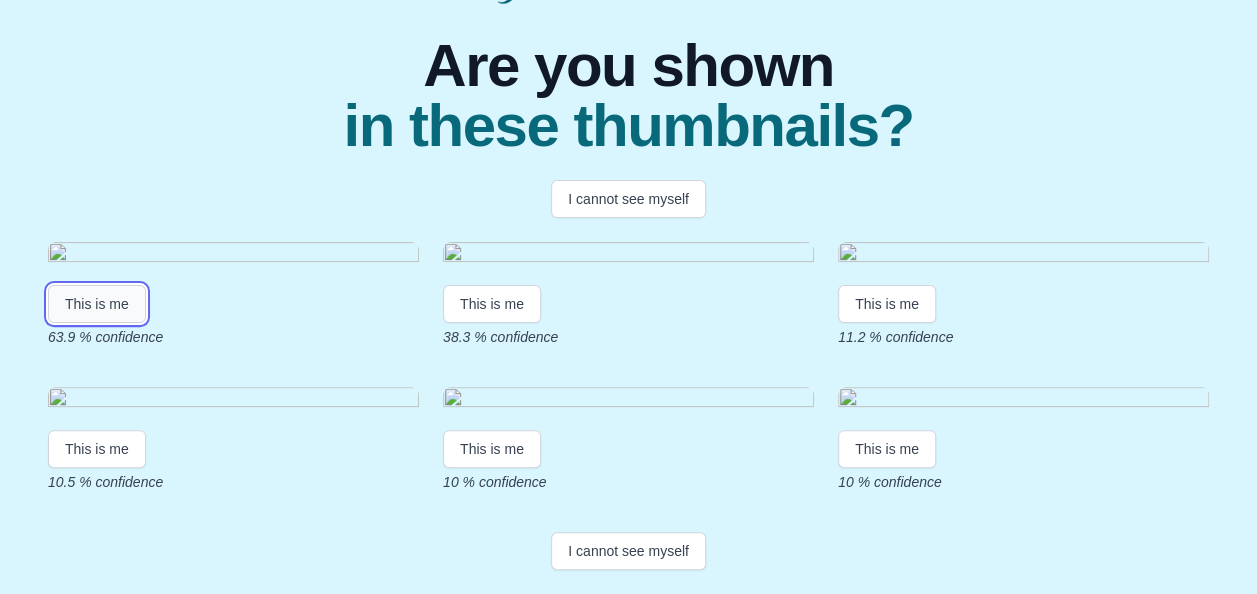 click on "This is me" at bounding box center [97, 304] 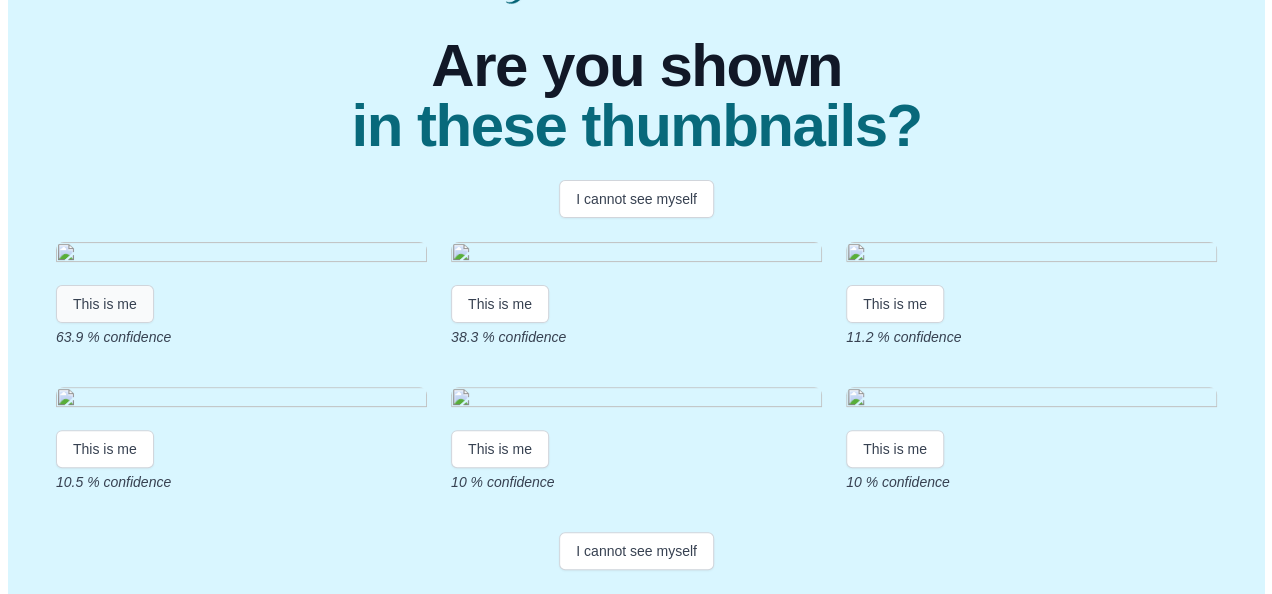 scroll, scrollTop: 0, scrollLeft: 0, axis: both 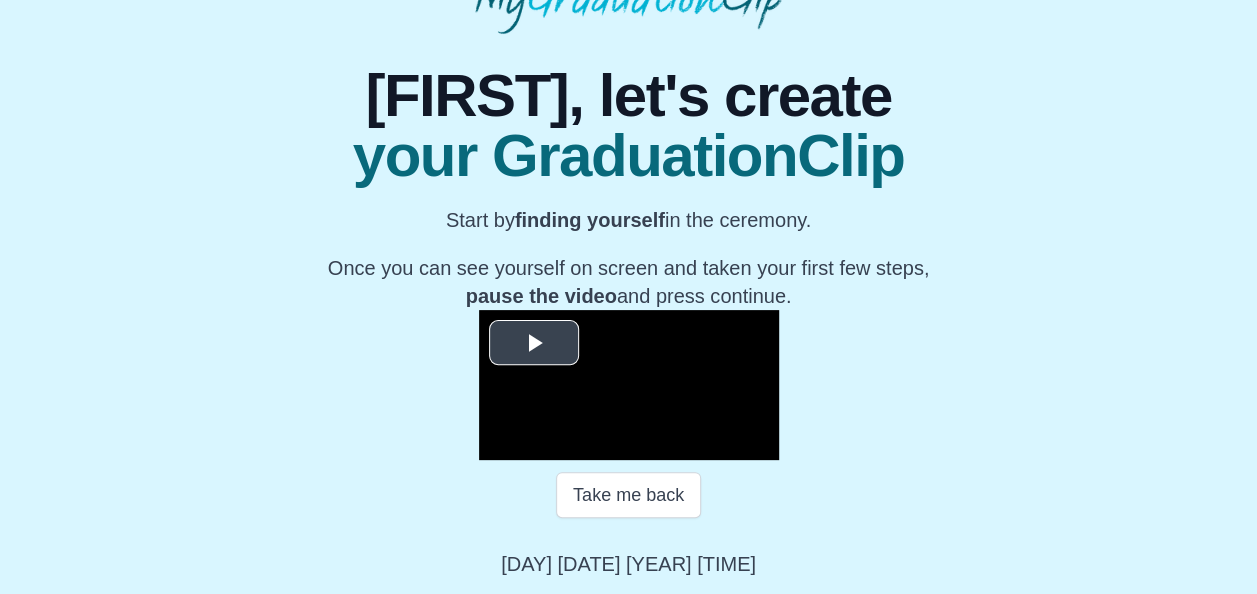 click at bounding box center (534, 343) 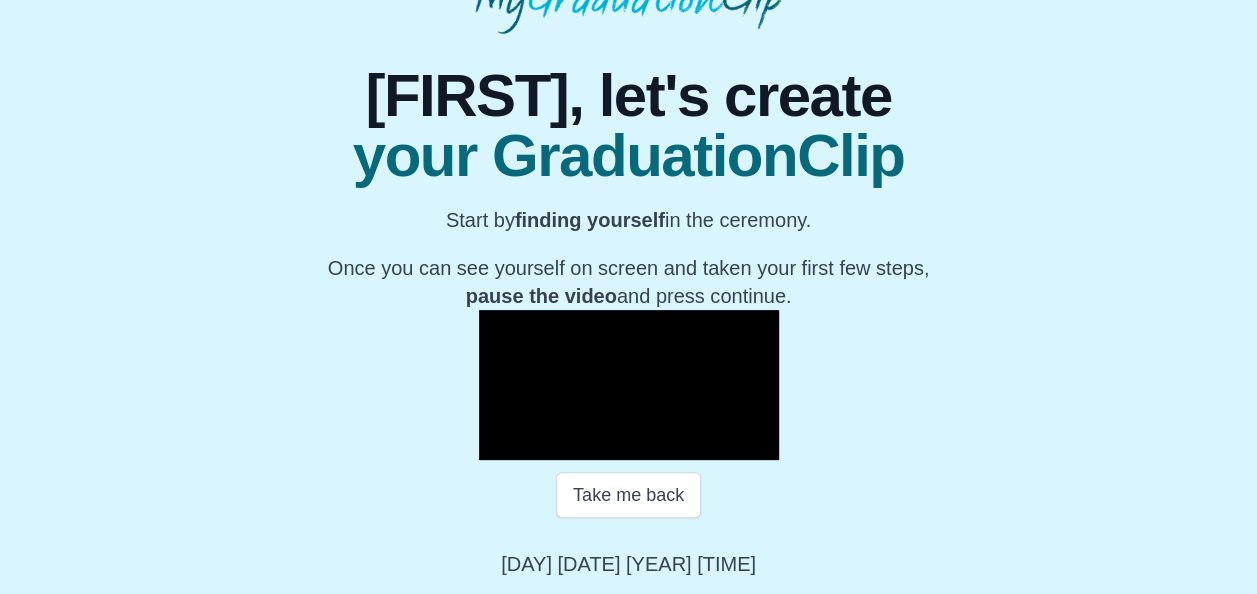 click at bounding box center (629, 385) 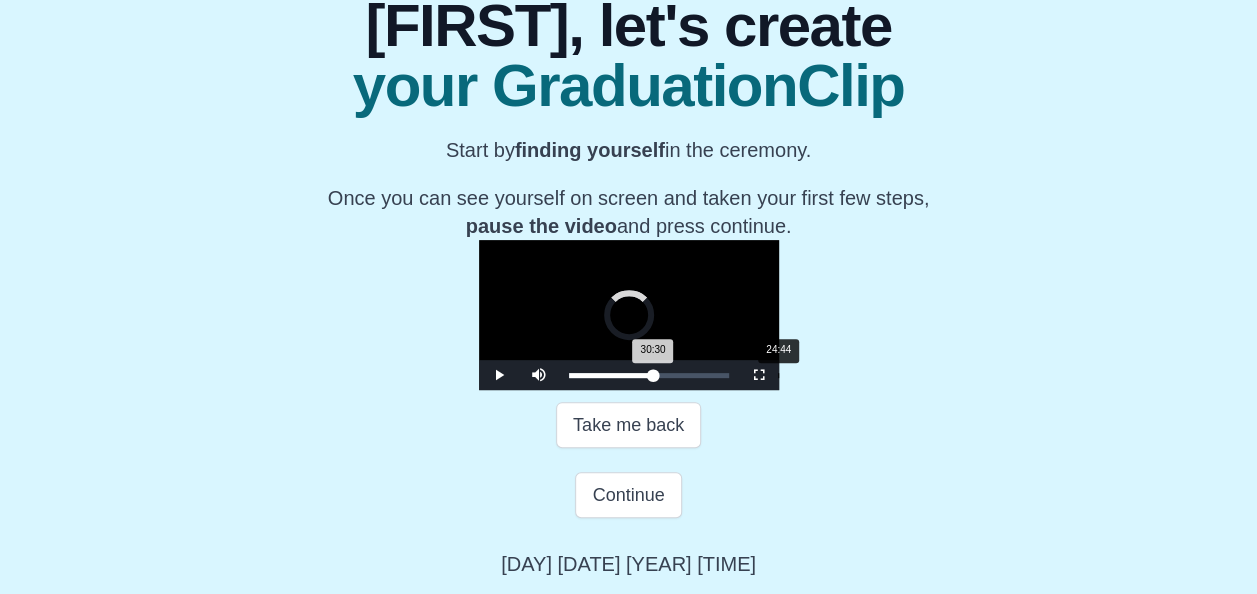 click on "Loaded : 0% [TIME] [TIME] Progress : 0%" at bounding box center [649, 375] 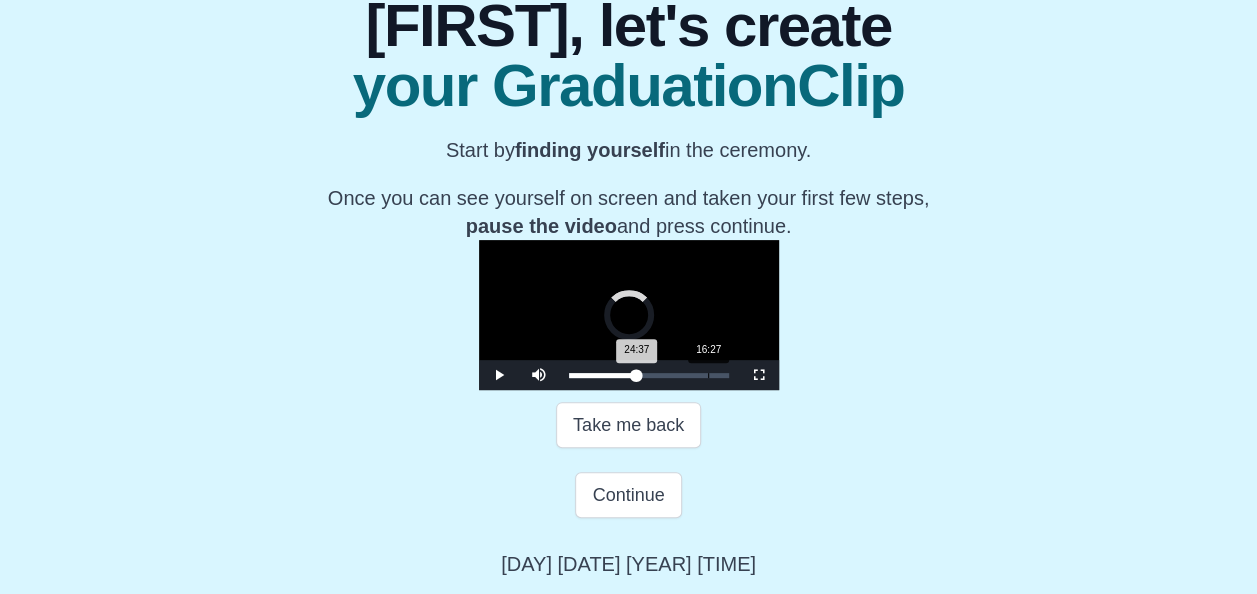 click on "Loaded : 0% [TIME] [TIME] Progress : 0%" at bounding box center (649, 375) 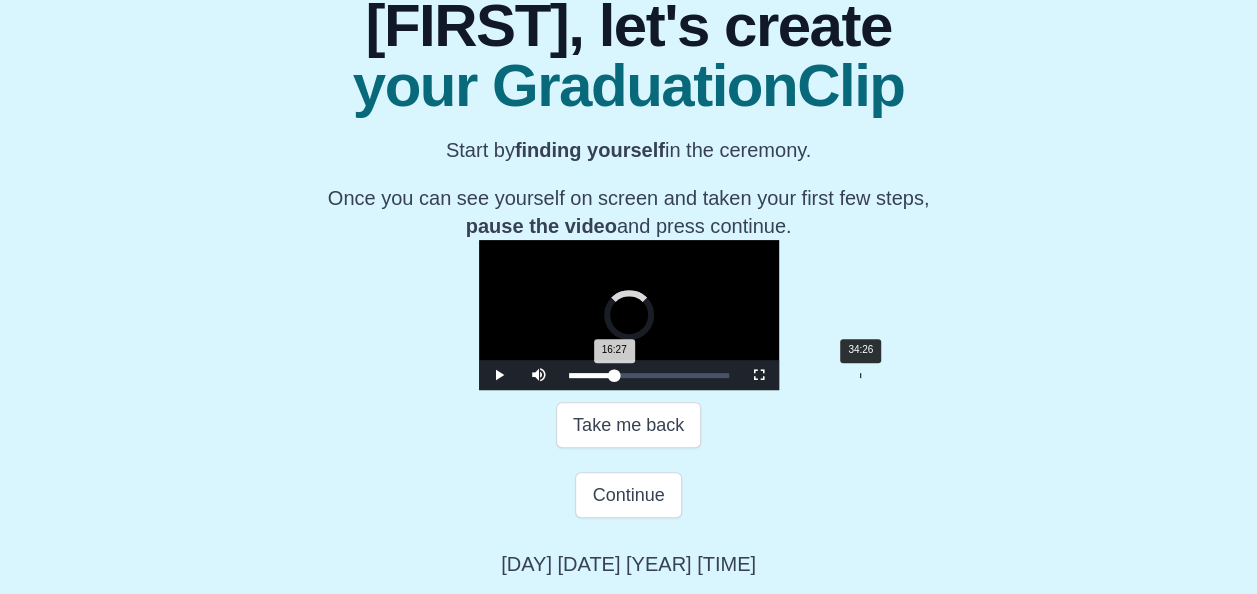 click on "34:26" at bounding box center [860, 375] 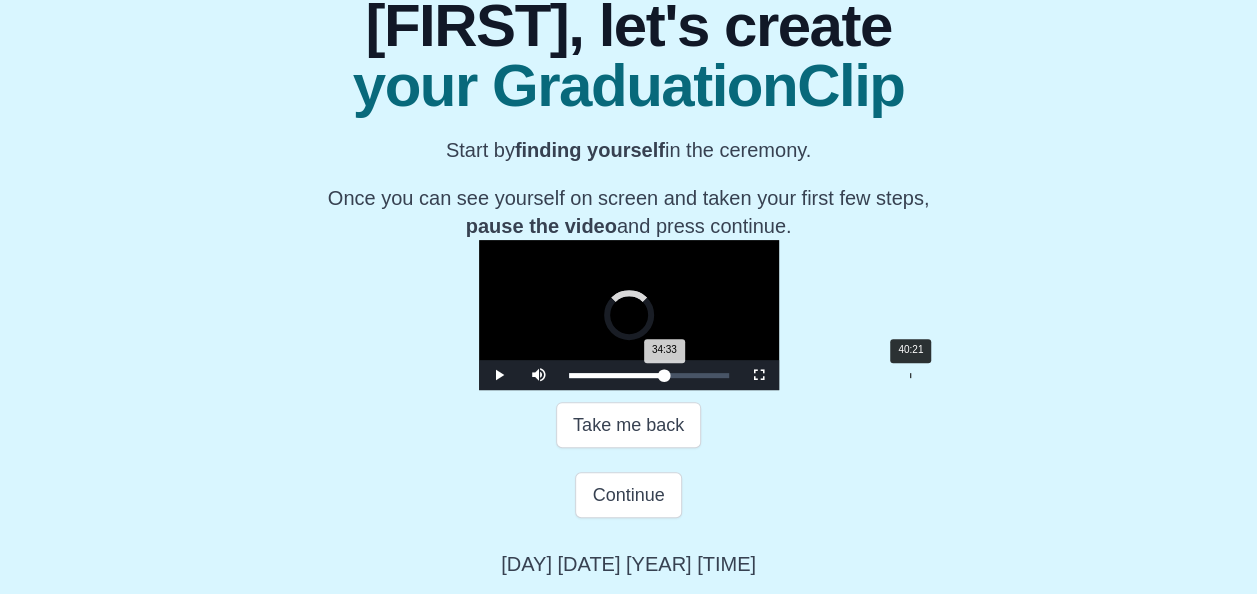 click on "Loaded : 0% [TIME] [TIME] Progress : 0%" at bounding box center [649, 375] 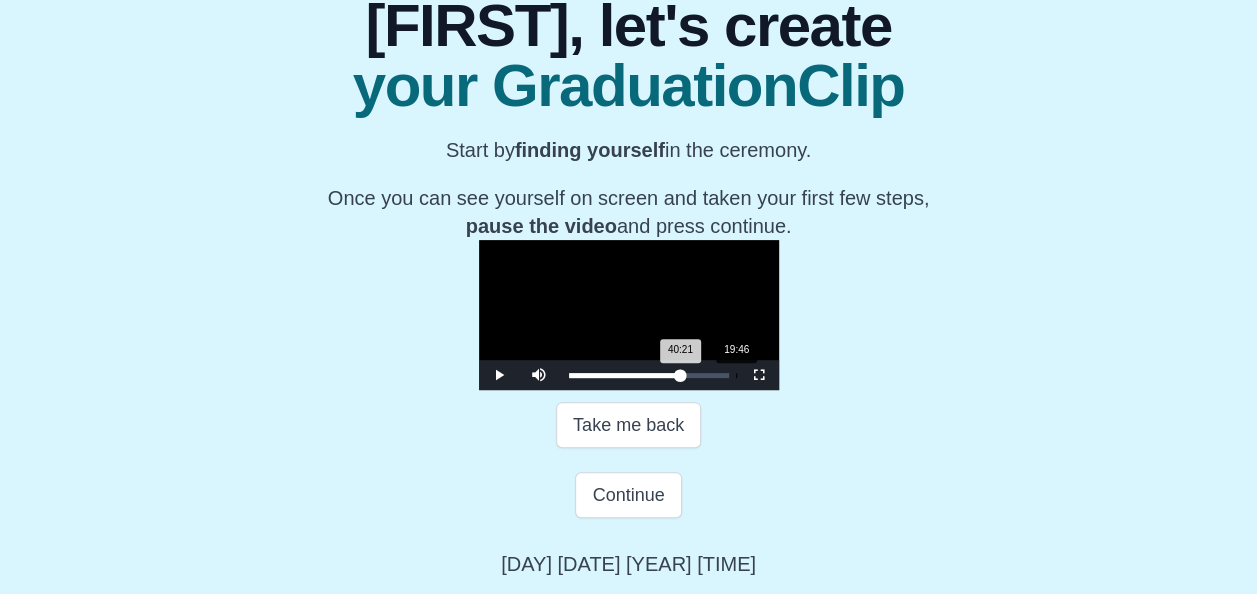 click on "Loaded : 0% [TIME] [TIME] Progress : 0%" at bounding box center [649, 375] 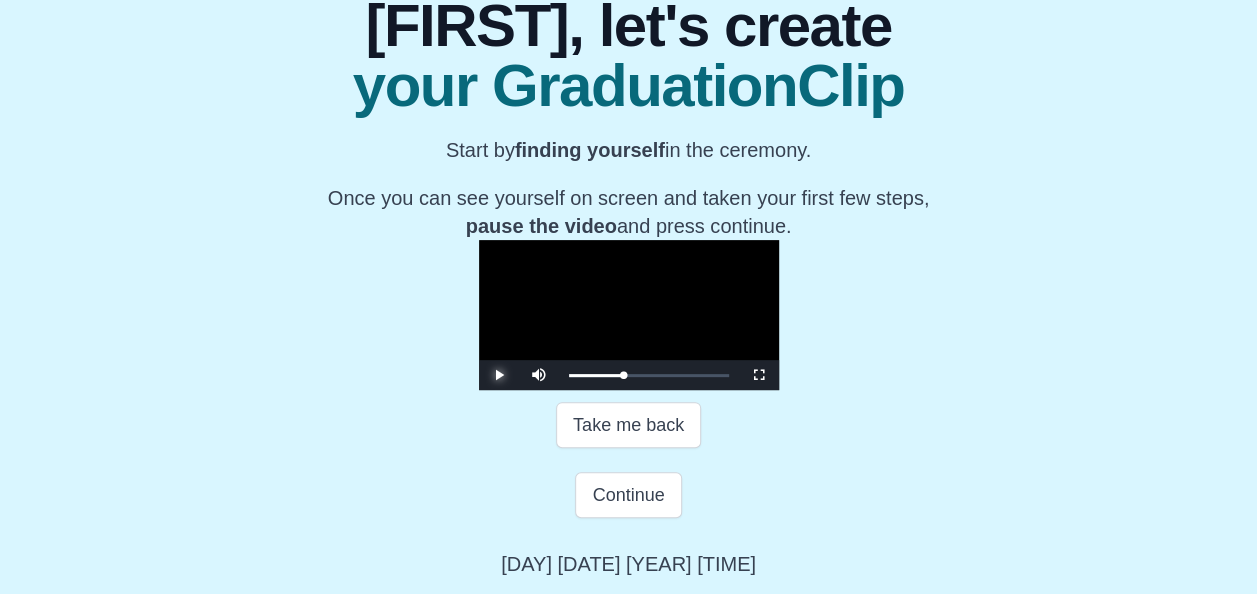 click at bounding box center [499, 375] 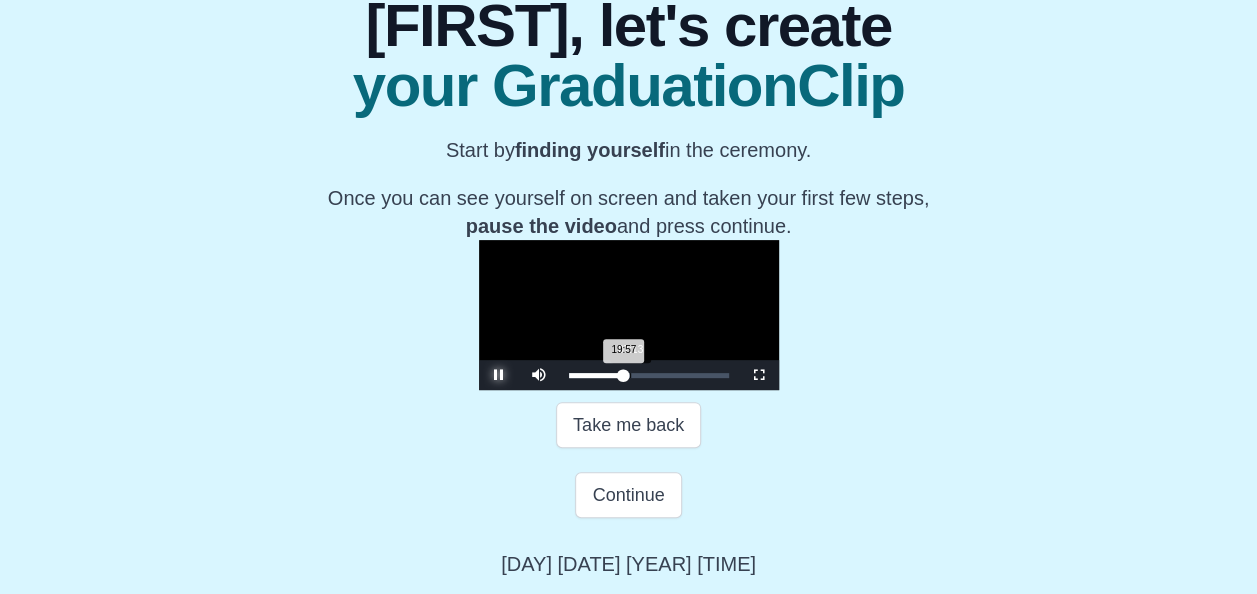 click on "Loaded : 0% [TIME] [TIME] Progress : 0%" at bounding box center (649, 375) 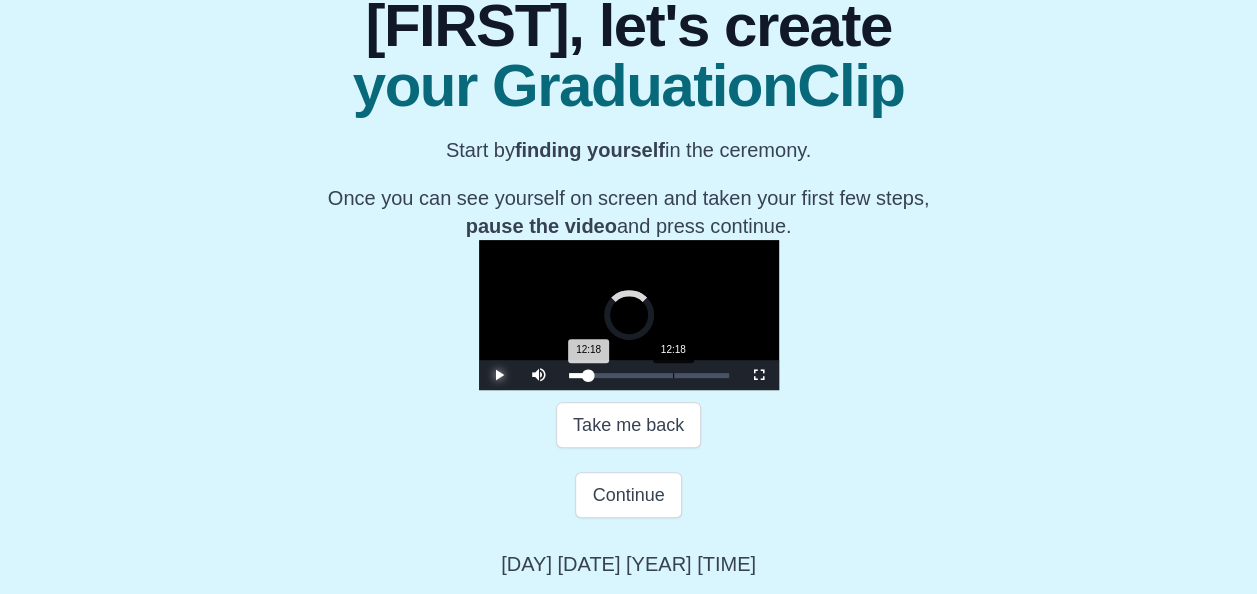 click on "Loaded : 0% [TIME] [TIME] Progress : 0%" at bounding box center [649, 375] 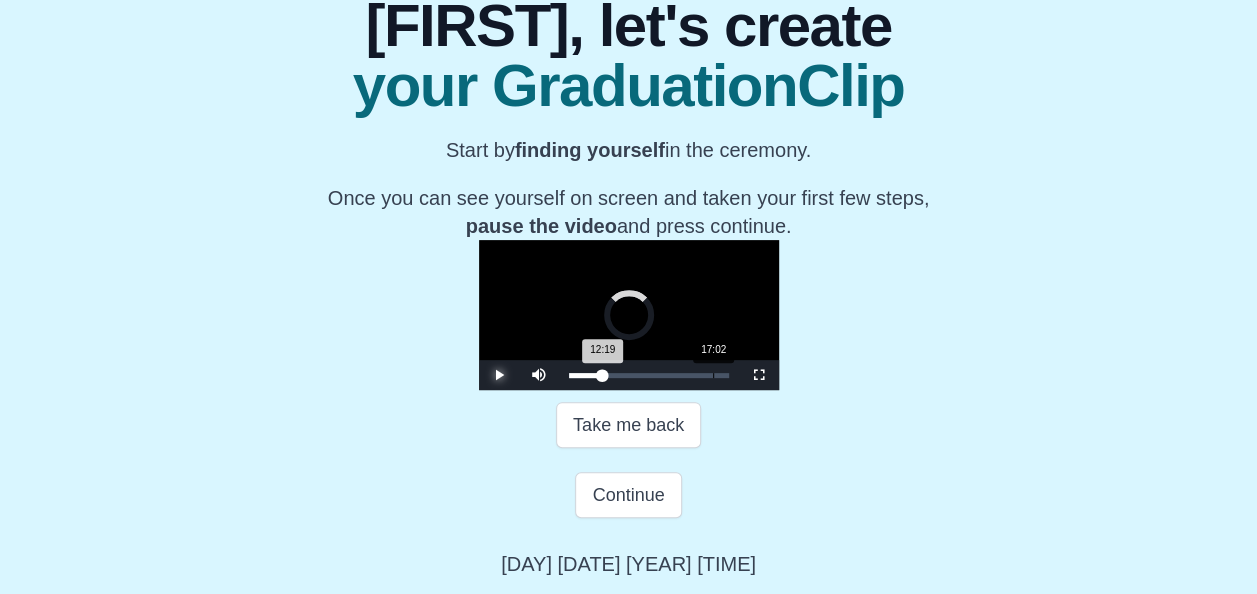 click on "17:02" at bounding box center (713, 375) 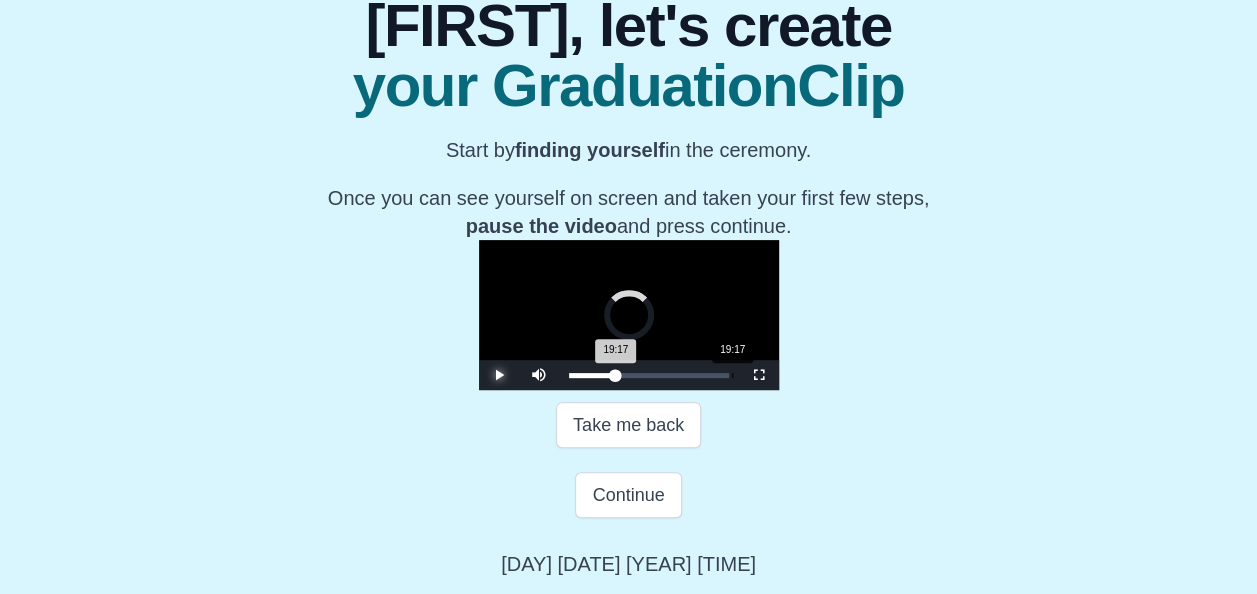 click on "Loaded : 0% [TIME] [TIME] Progress : 0%" at bounding box center (649, 375) 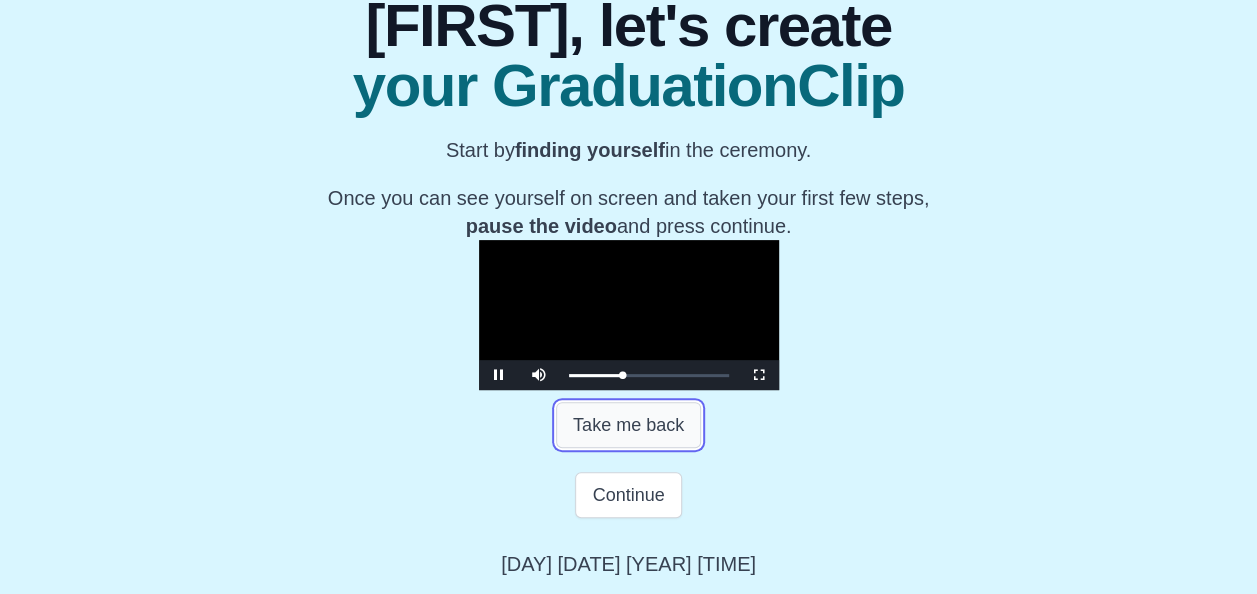 click on "Take me back" at bounding box center (628, 425) 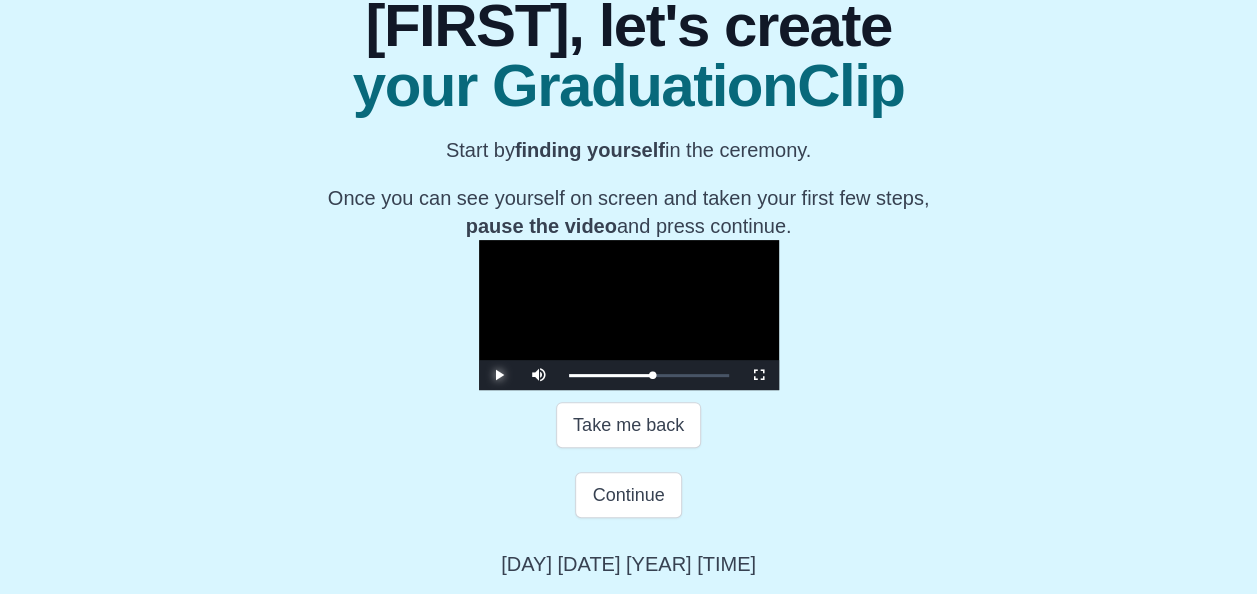 click at bounding box center [499, 375] 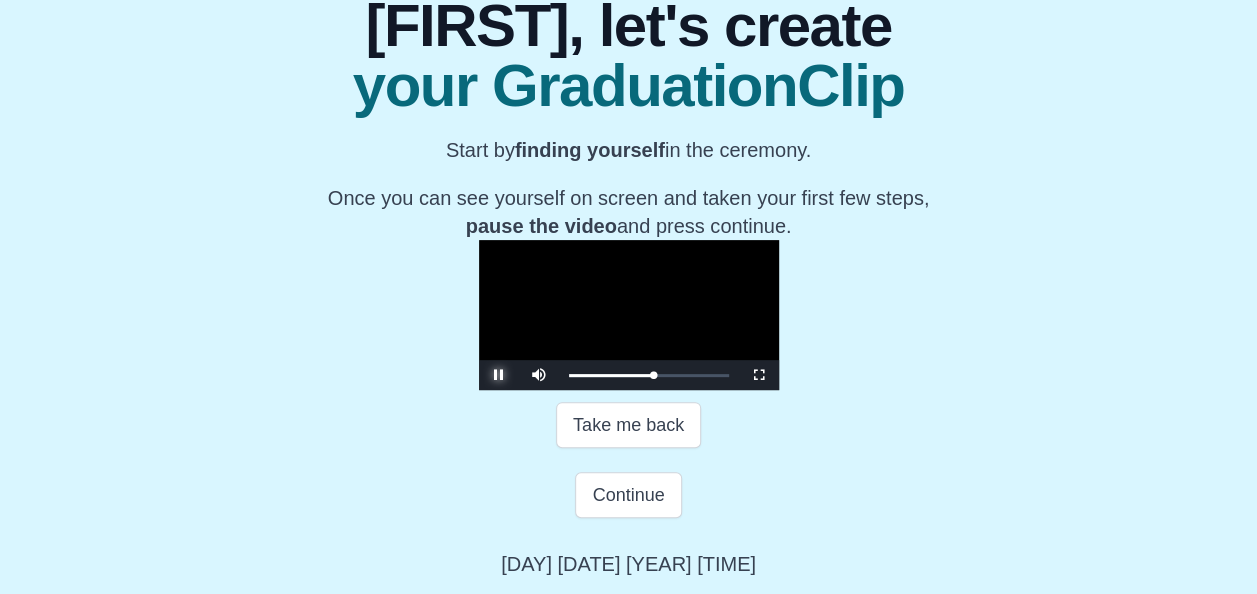 click at bounding box center [499, 375] 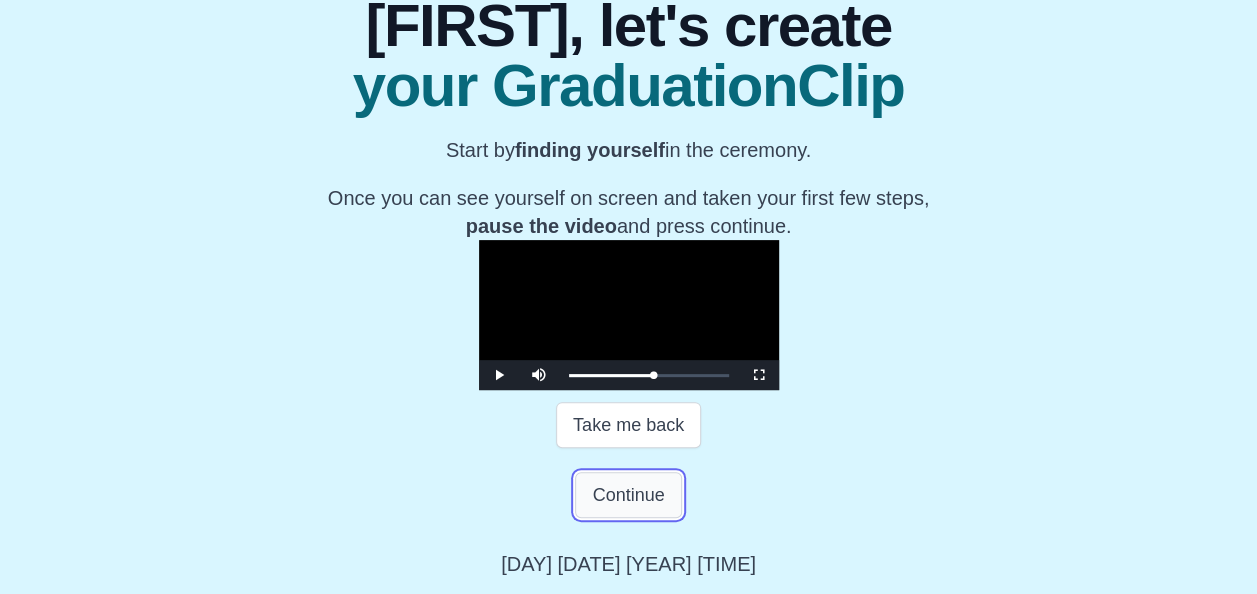 click on "Continue" at bounding box center [628, 495] 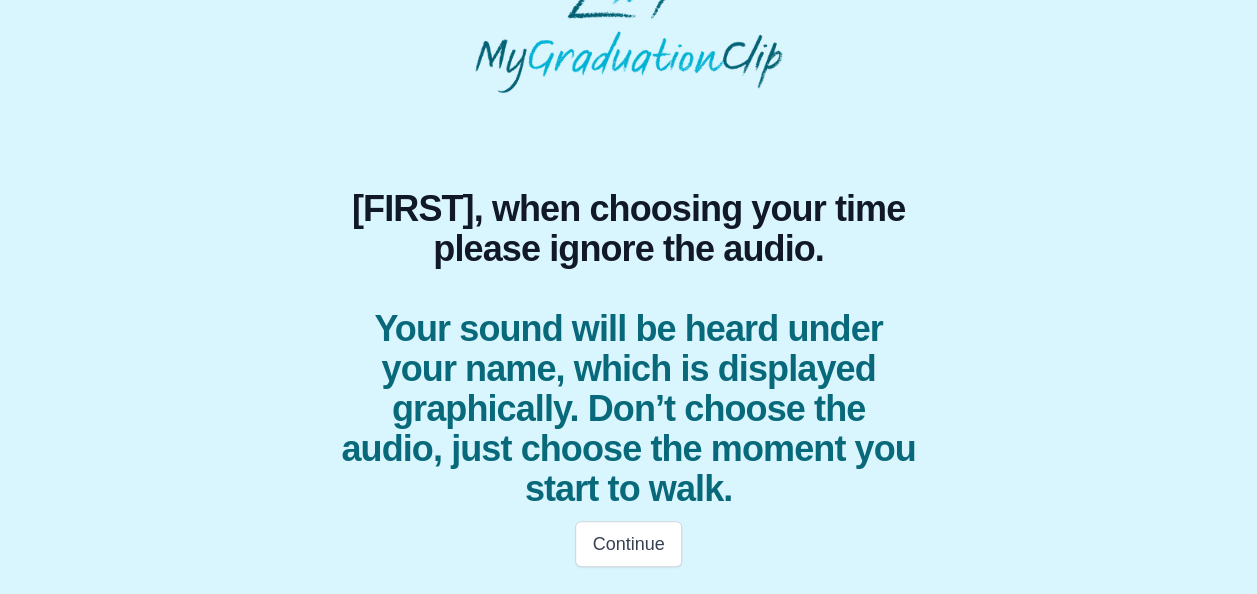 scroll, scrollTop: 56, scrollLeft: 0, axis: vertical 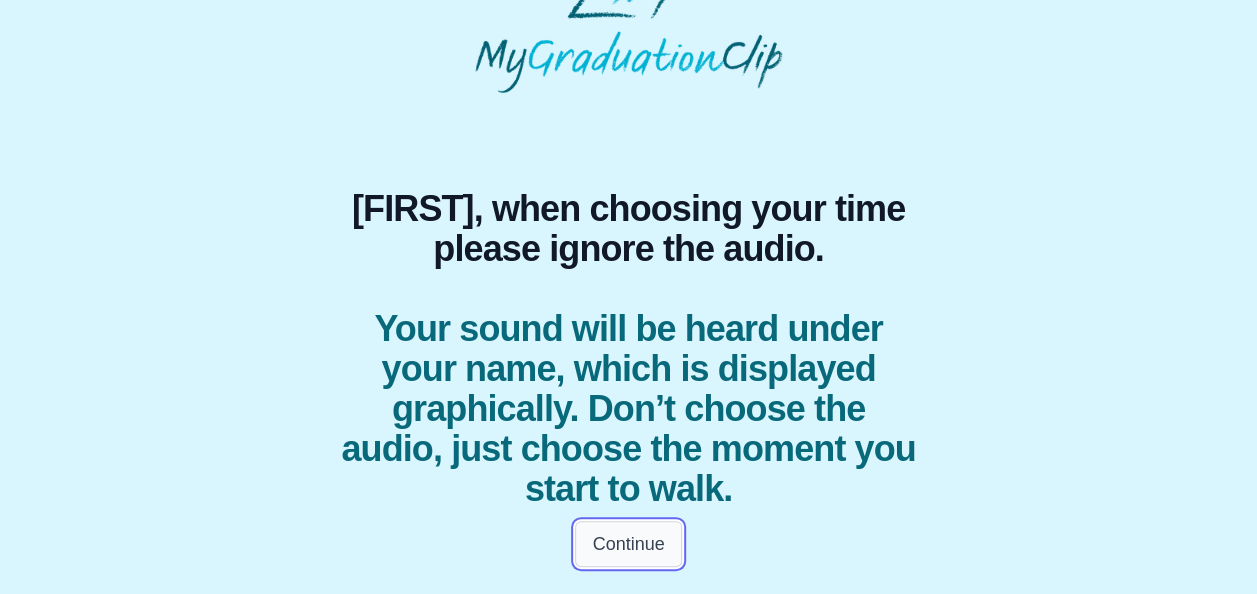 click on "Continue" at bounding box center [628, 544] 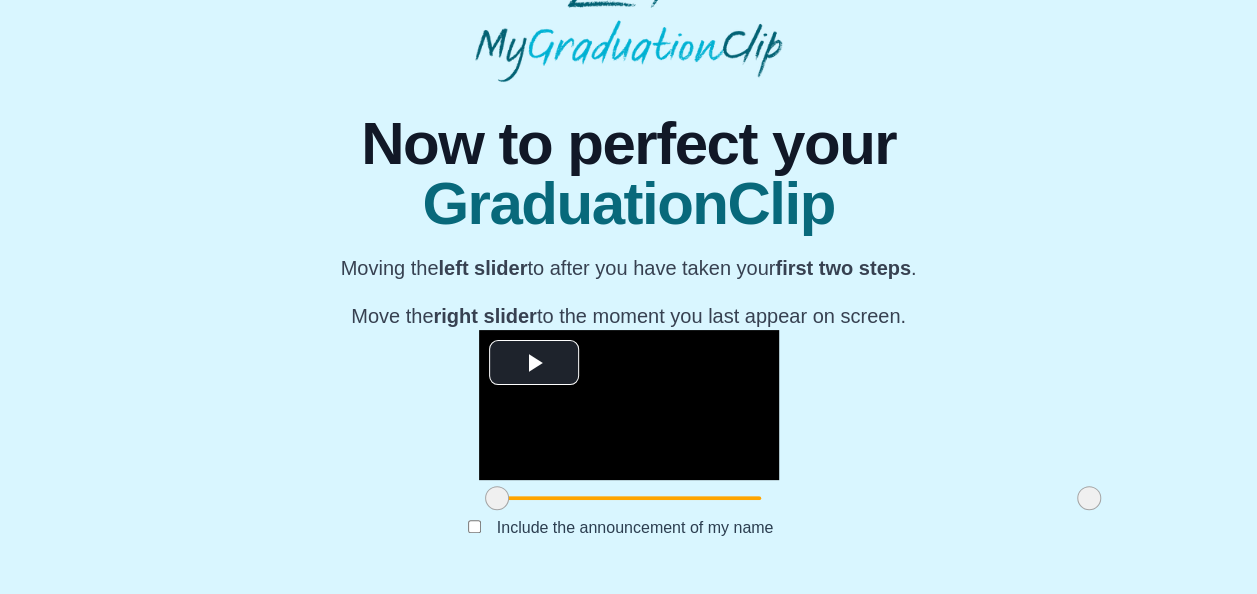 scroll, scrollTop: 270, scrollLeft: 0, axis: vertical 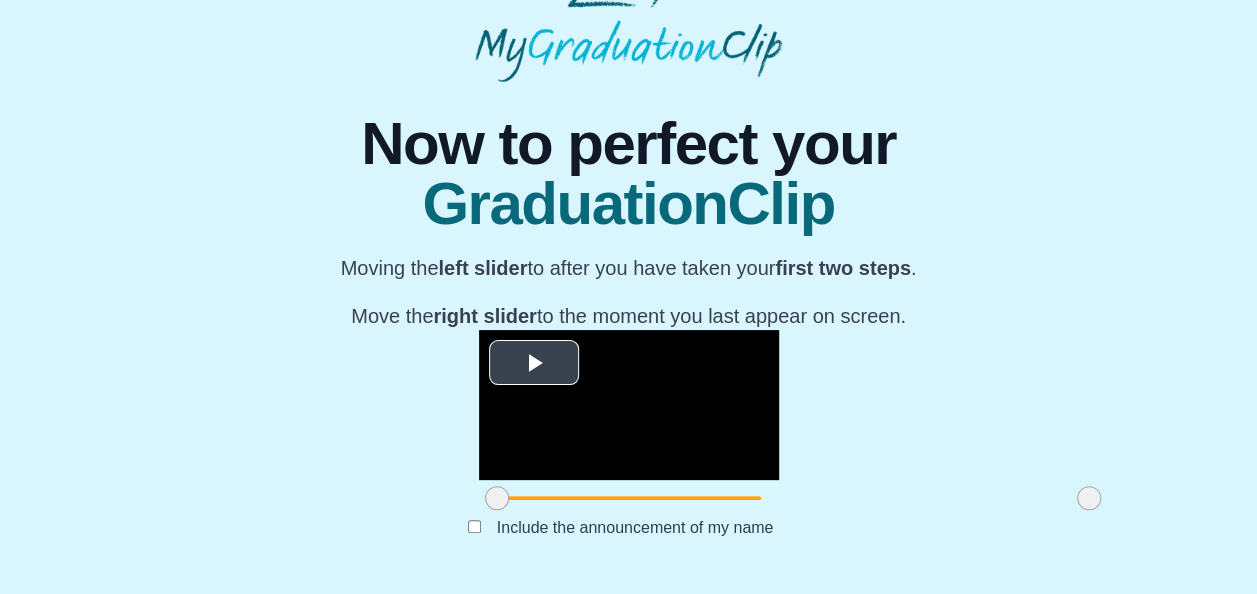 click at bounding box center [534, 363] 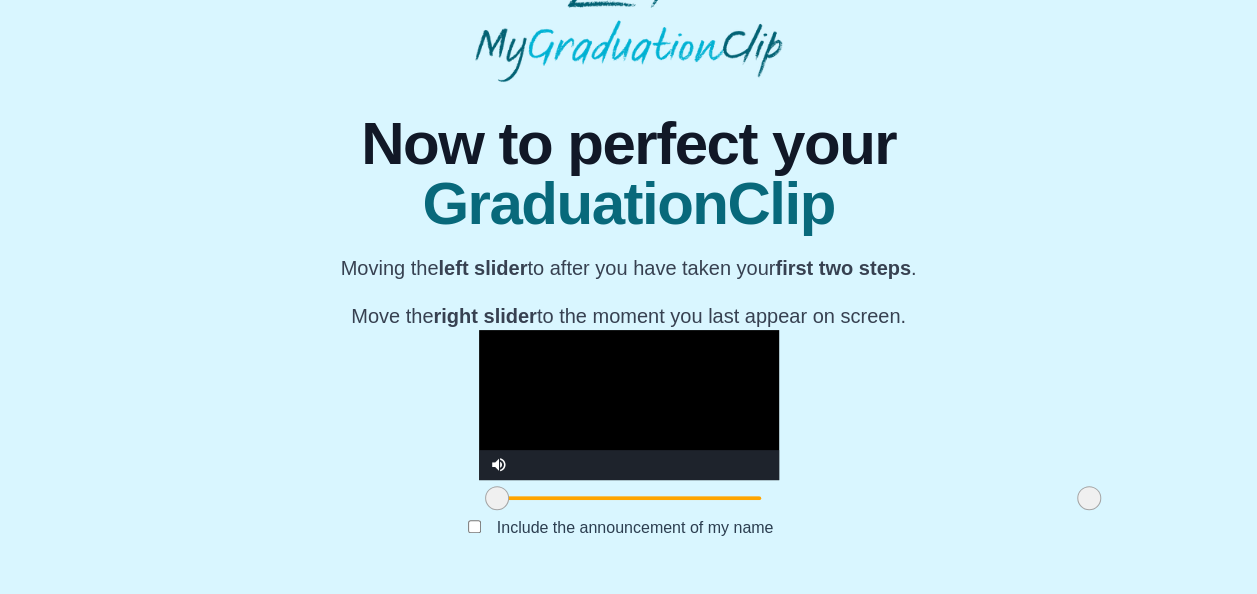 drag, startPoint x: 336, startPoint y: 496, endPoint x: 276, endPoint y: 511, distance: 61.846584 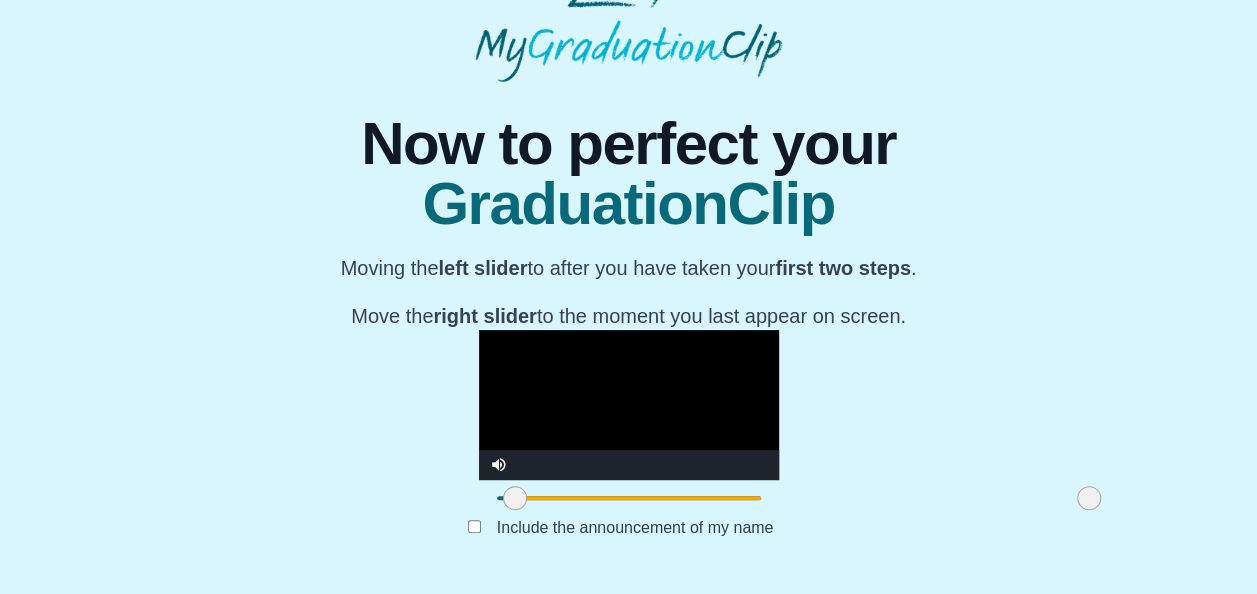 drag, startPoint x: 340, startPoint y: 488, endPoint x: 358, endPoint y: 494, distance: 18.973665 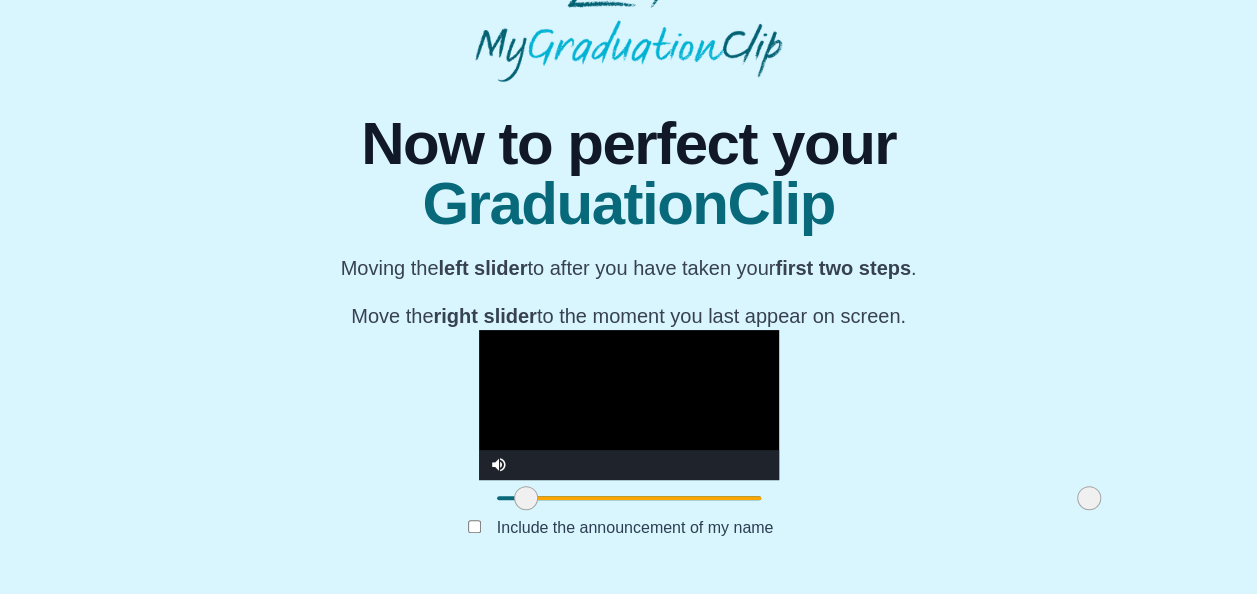 drag, startPoint x: 339, startPoint y: 490, endPoint x: 368, endPoint y: 498, distance: 30.083218 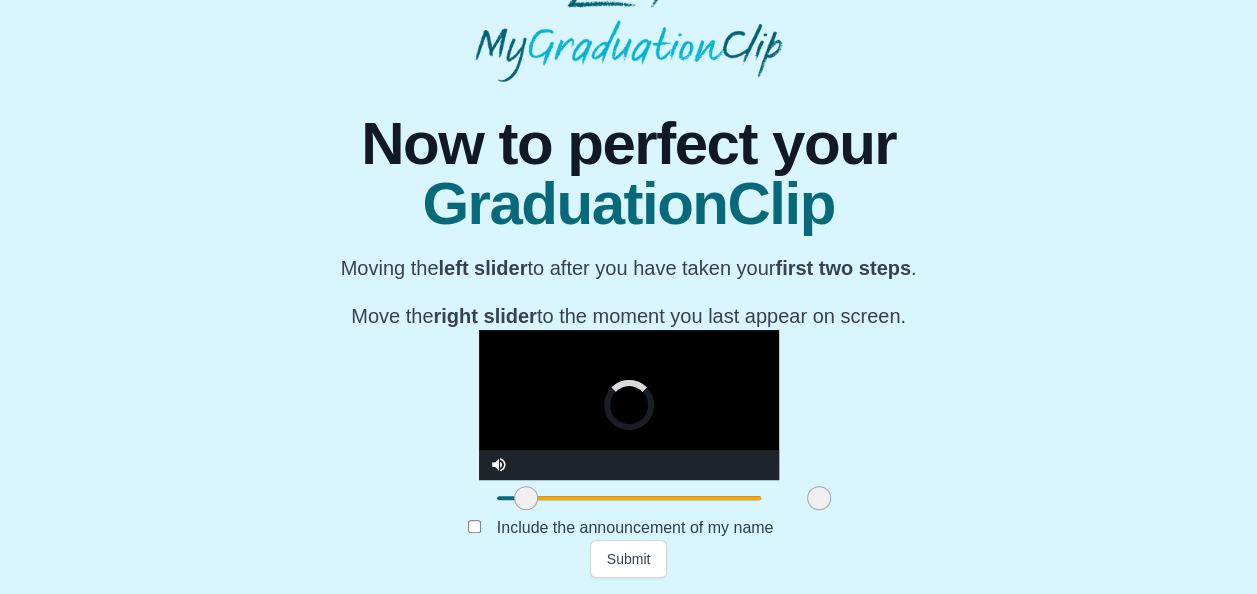 drag, startPoint x: 924, startPoint y: 496, endPoint x: 649, endPoint y: 502, distance: 275.06546 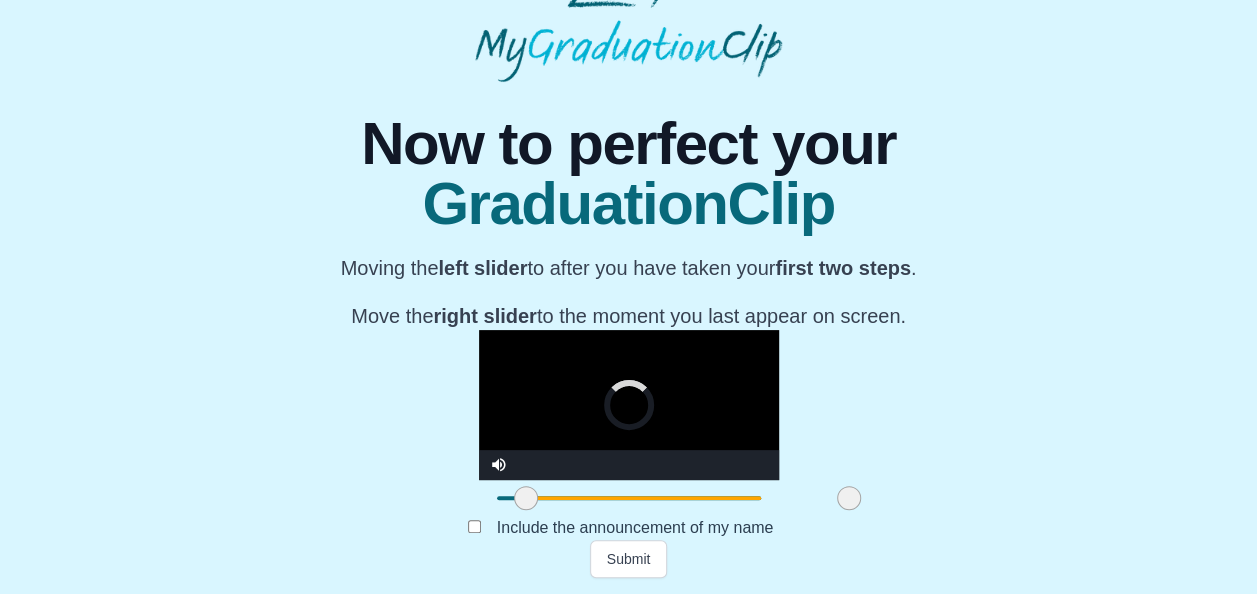drag, startPoint x: 647, startPoint y: 502, endPoint x: 687, endPoint y: 504, distance: 40.04997 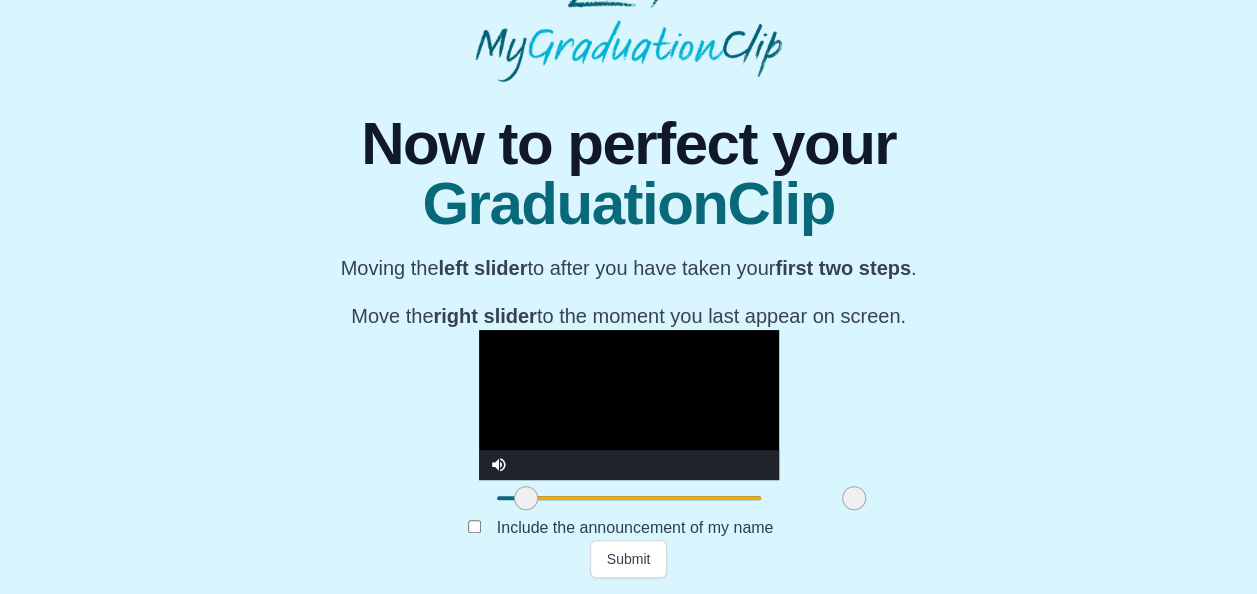 click at bounding box center [629, 405] 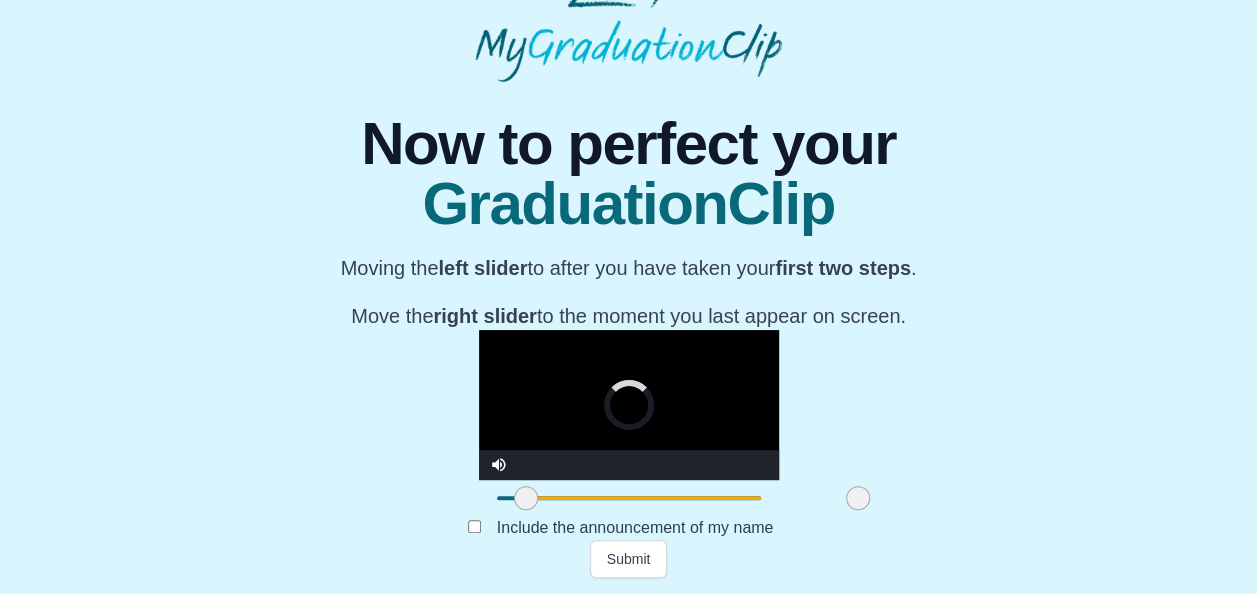 click at bounding box center [858, 498] 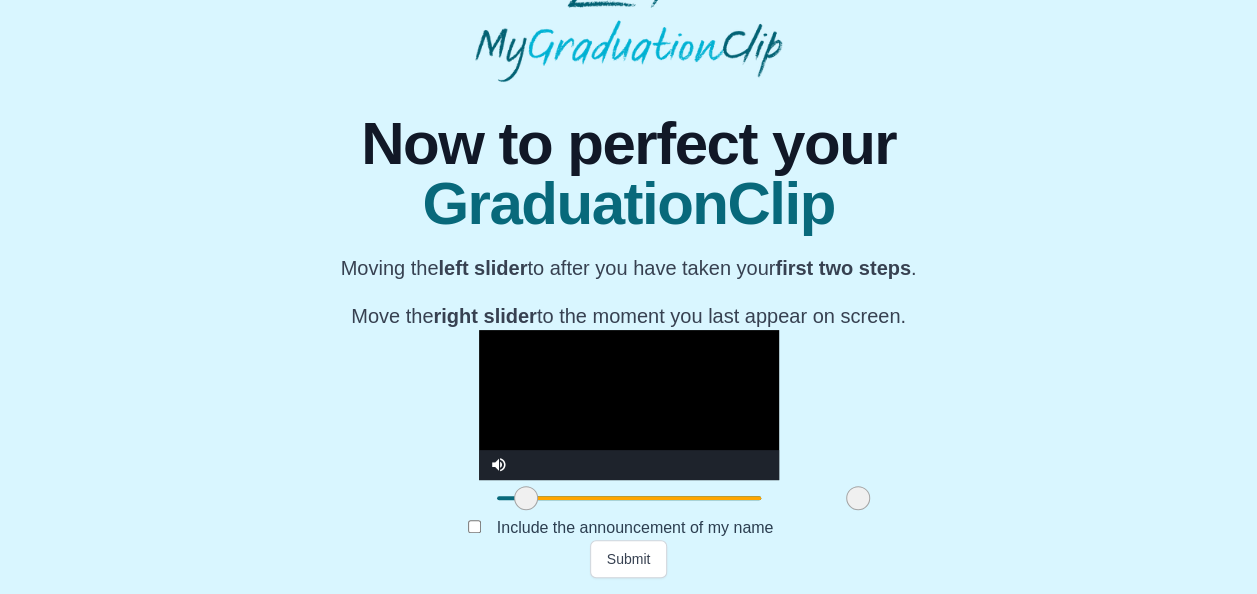 click at bounding box center (526, 498) 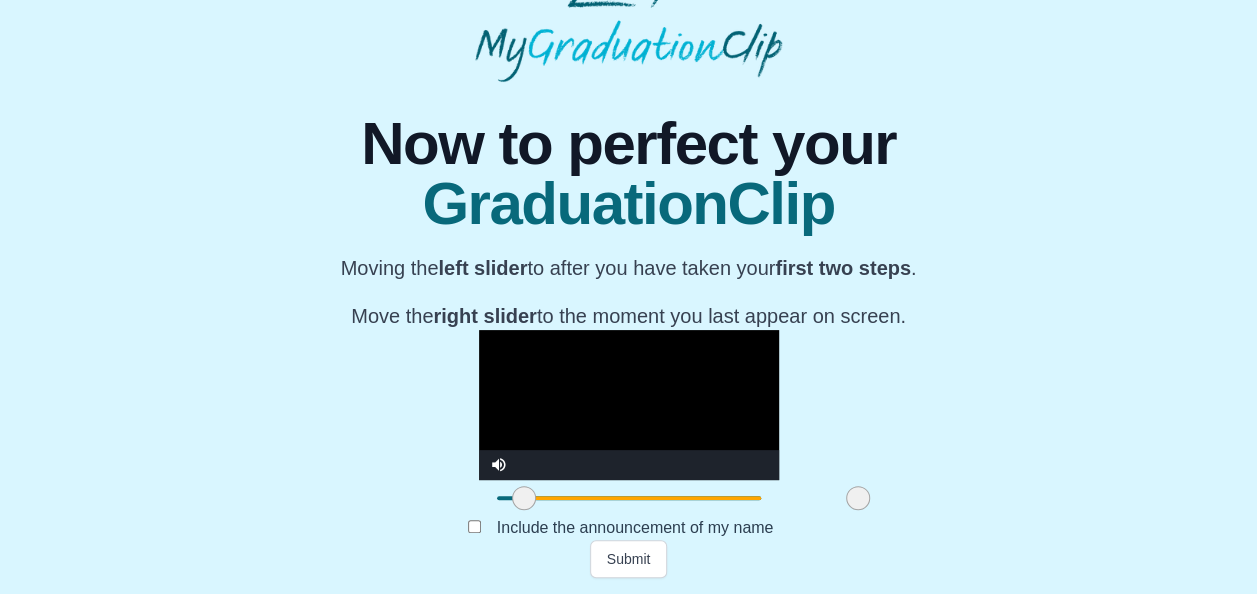 click at bounding box center [524, 498] 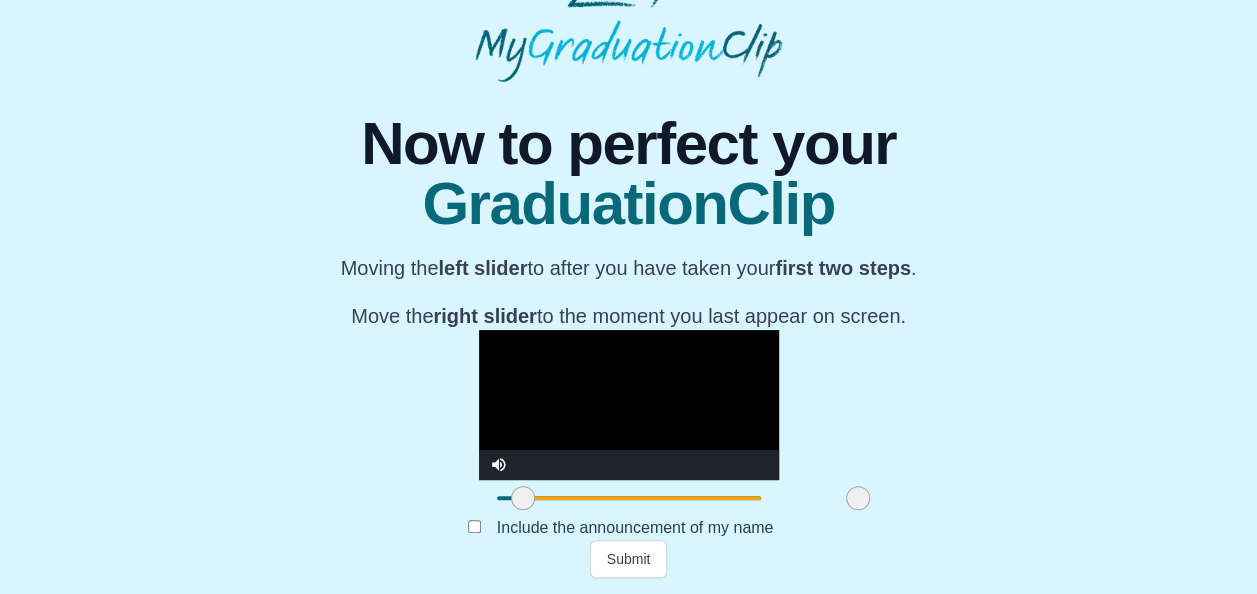 click at bounding box center (523, 498) 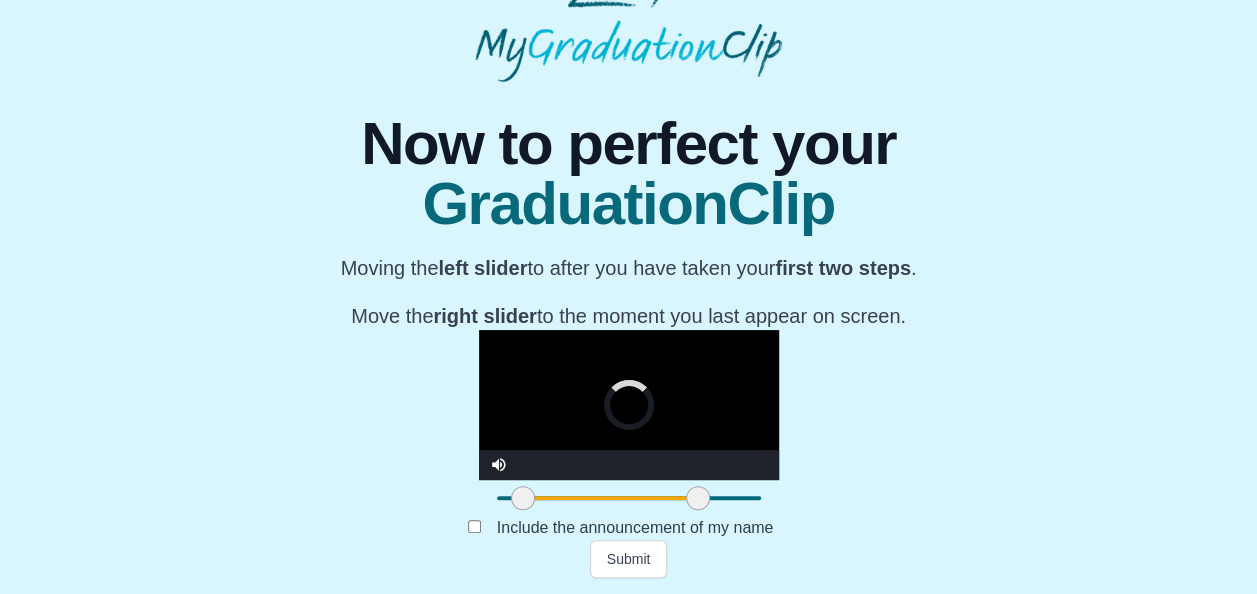 drag, startPoint x: 704, startPoint y: 496, endPoint x: 542, endPoint y: 505, distance: 162.2498 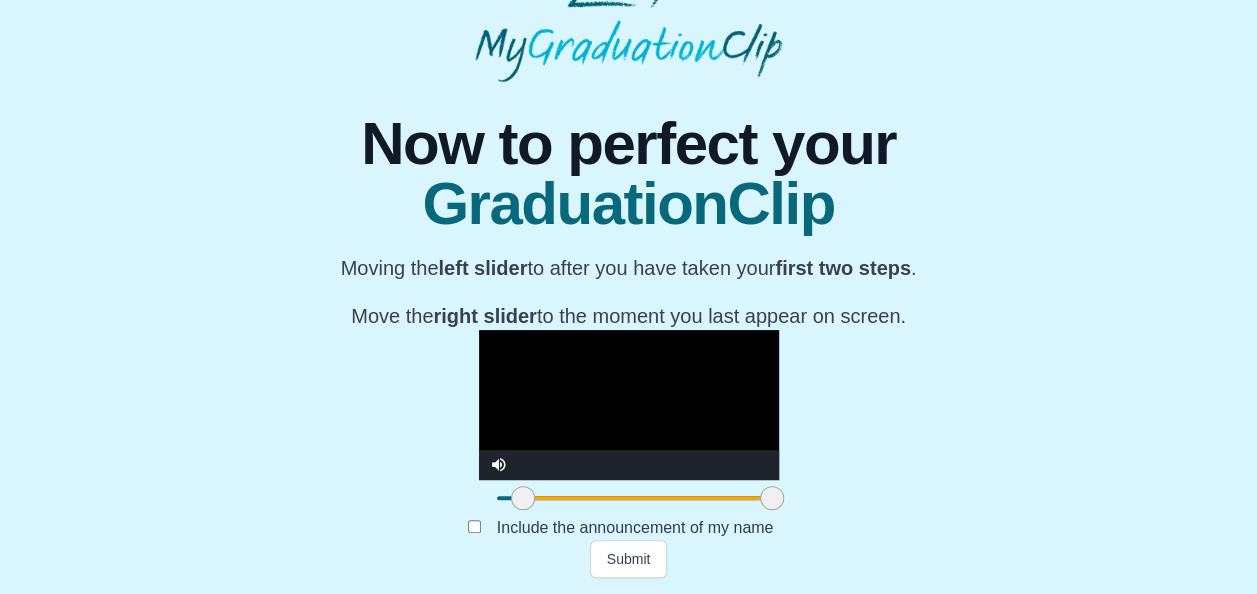 drag, startPoint x: 538, startPoint y: 504, endPoint x: 614, endPoint y: 497, distance: 76.321686 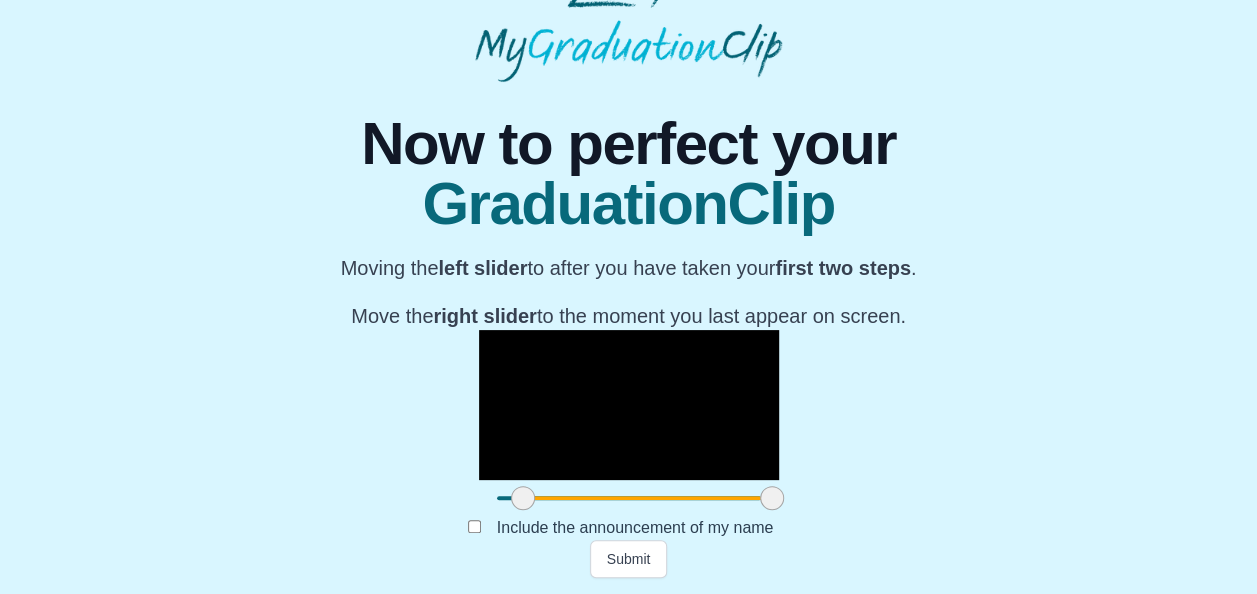 click at bounding box center (523, 498) 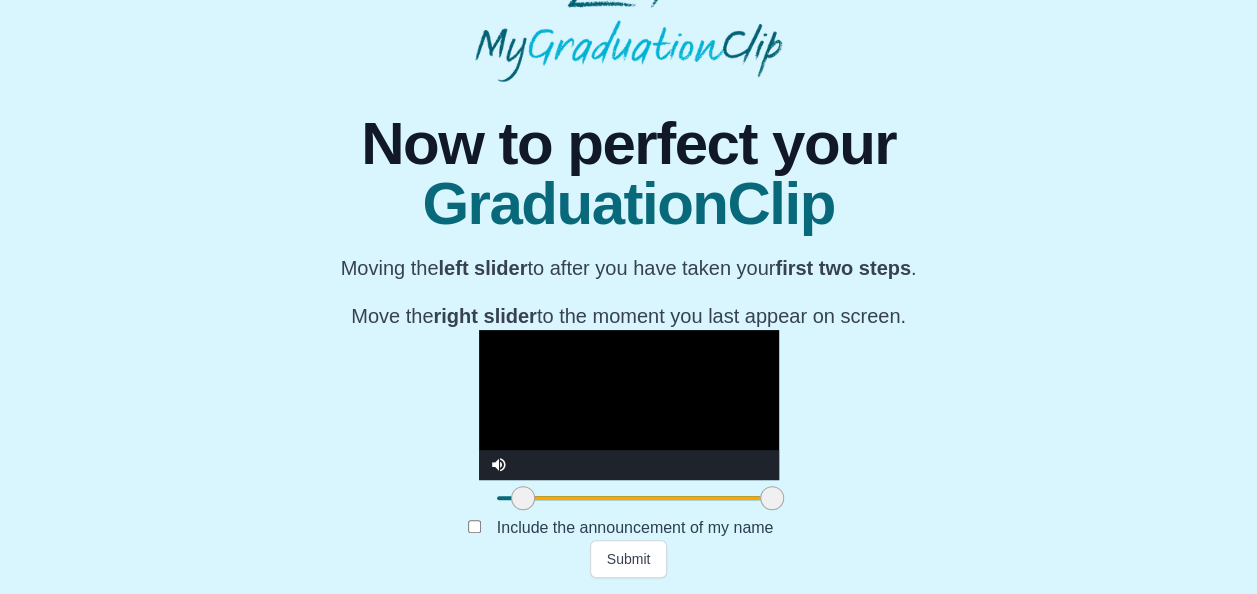 click at bounding box center (629, 405) 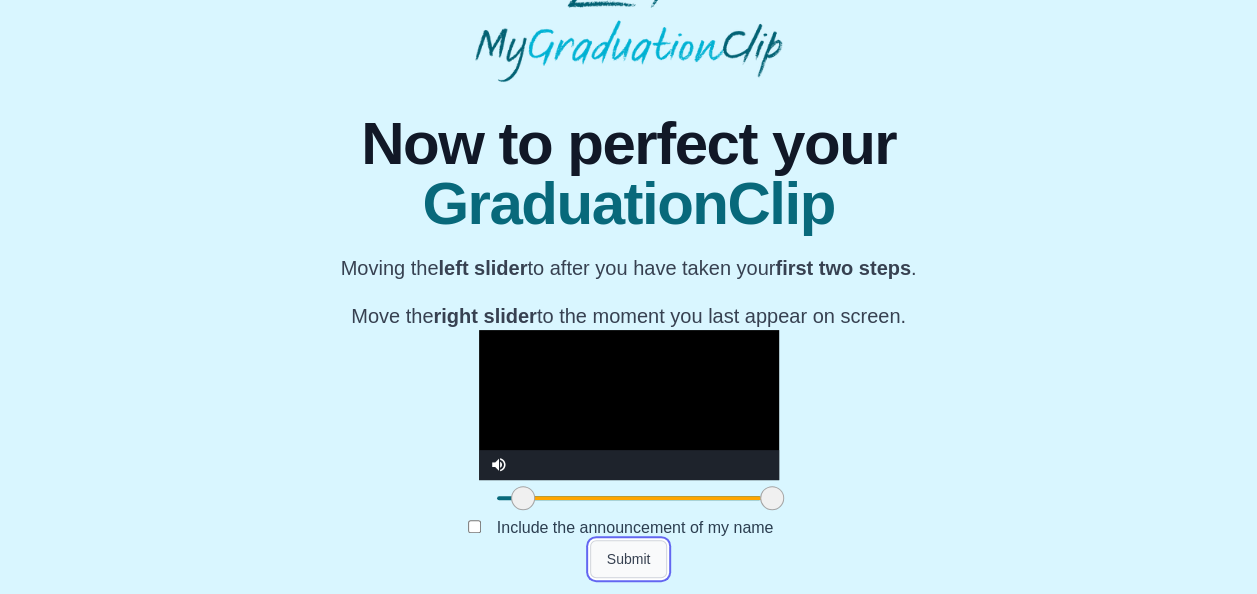 click on "Submit" at bounding box center [629, 559] 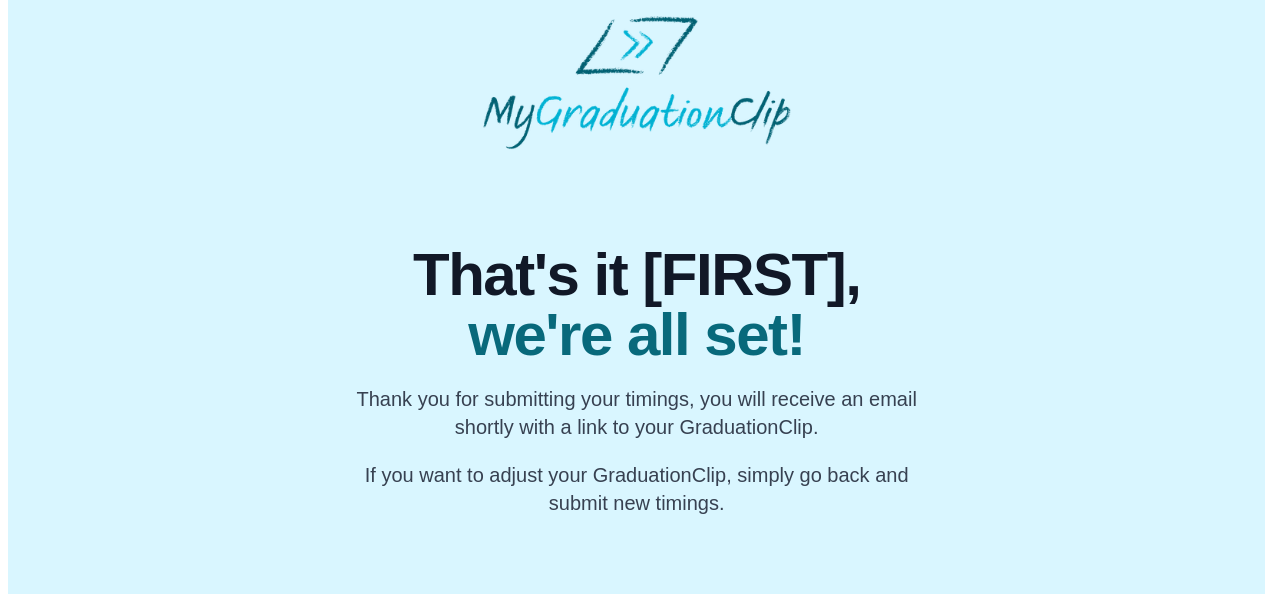 scroll, scrollTop: 0, scrollLeft: 0, axis: both 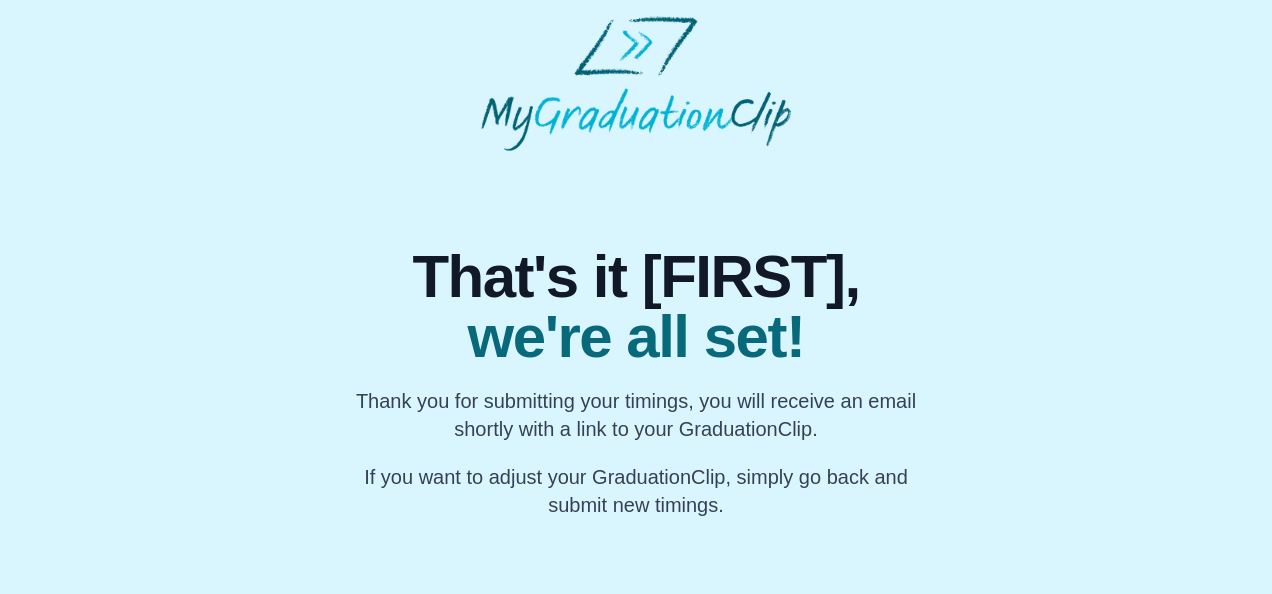 drag, startPoint x: 1271, startPoint y: 225, endPoint x: 1275, endPoint y: 260, distance: 35.22783 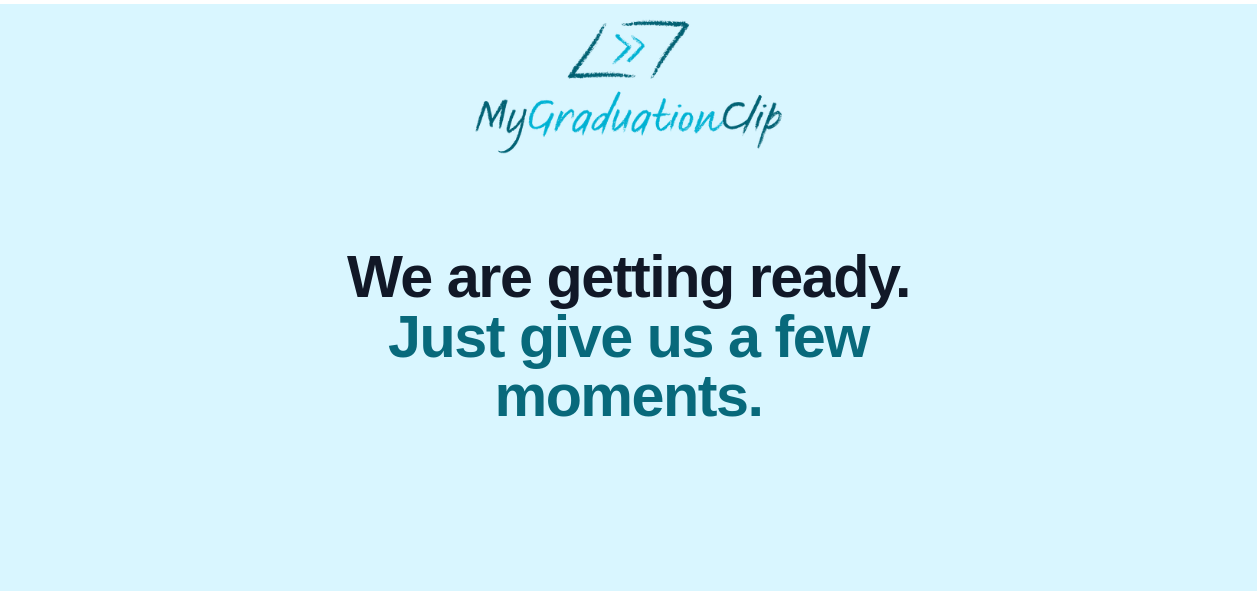 scroll, scrollTop: 0, scrollLeft: 0, axis: both 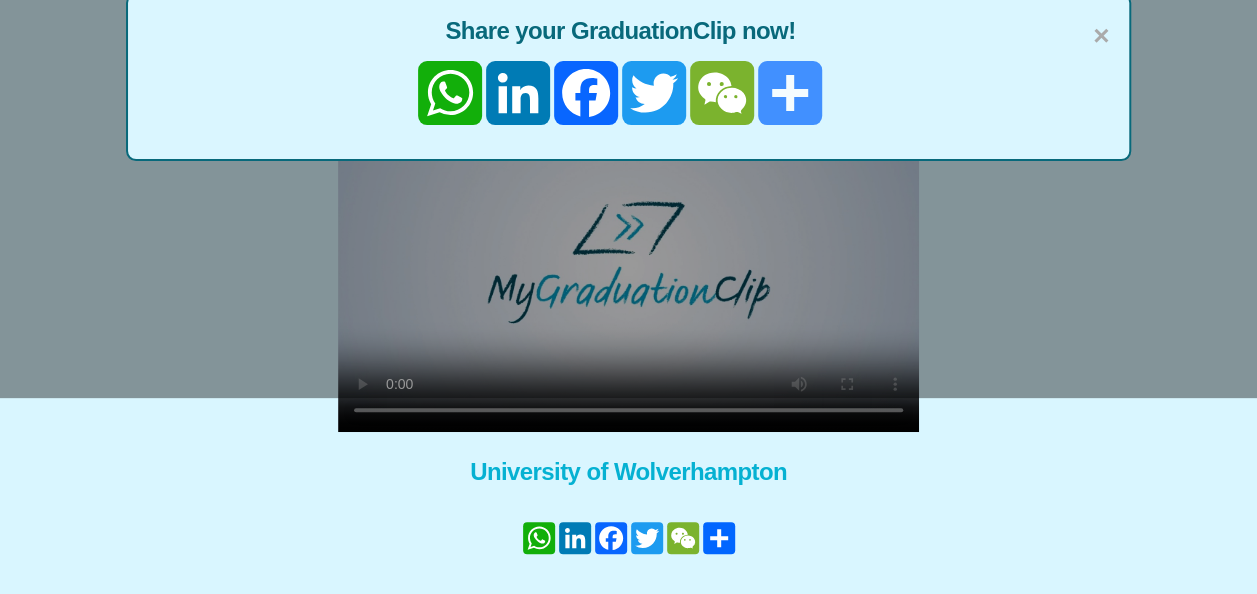 click on "Share" at bounding box center (790, 93) 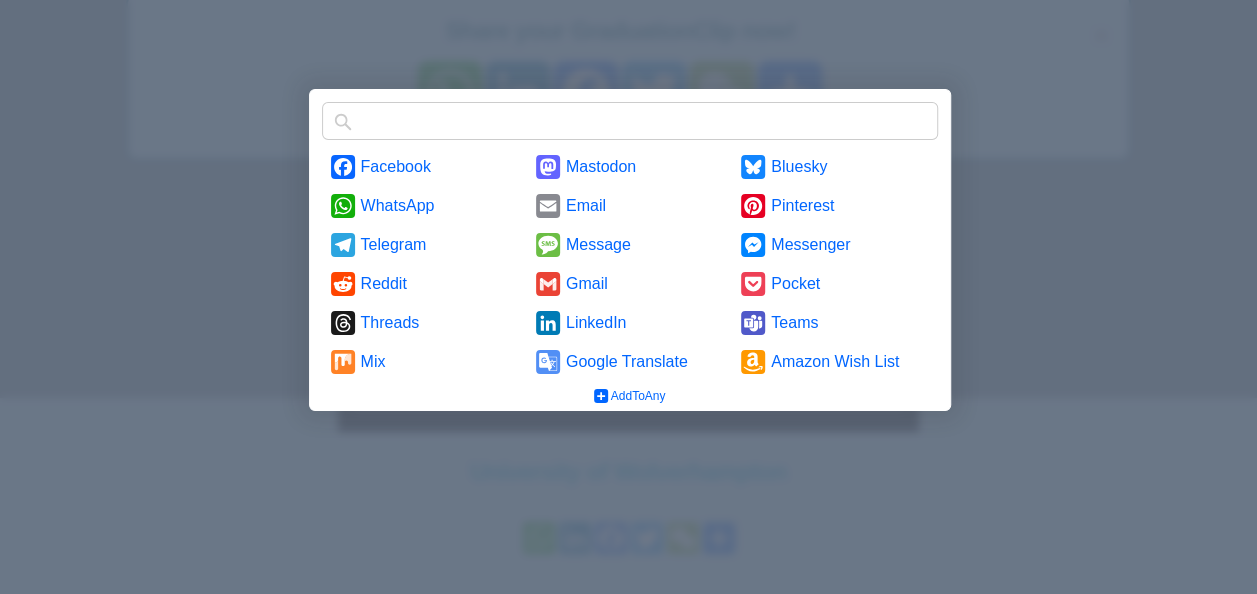 click at bounding box center (628, 297) 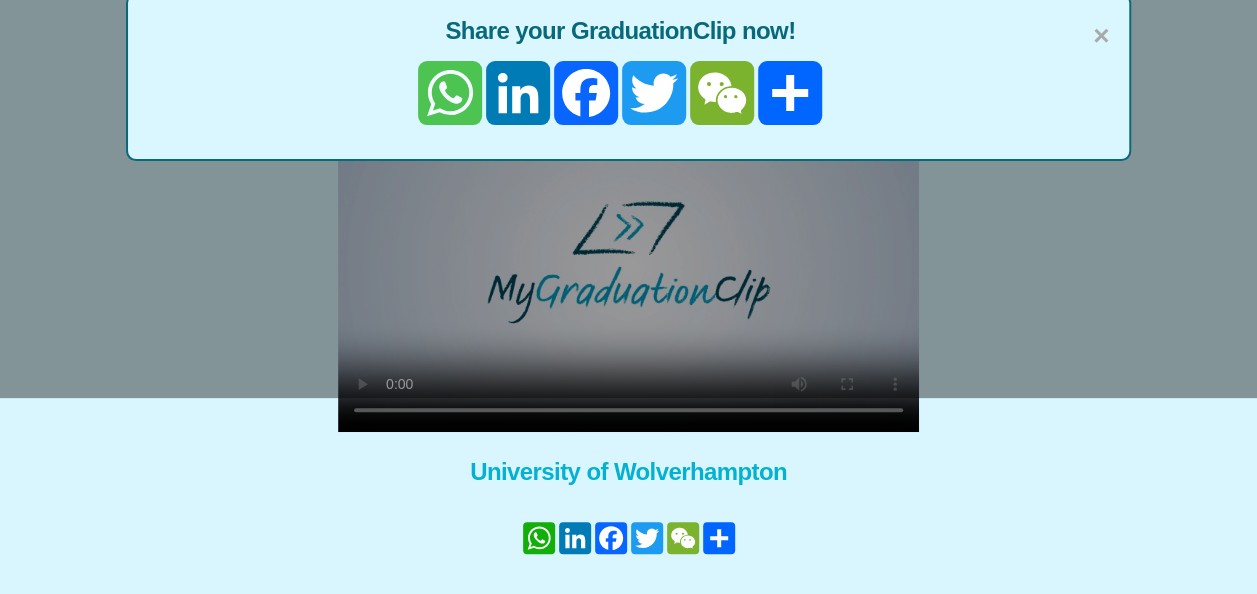 click on "WhatsApp" at bounding box center (450, 93) 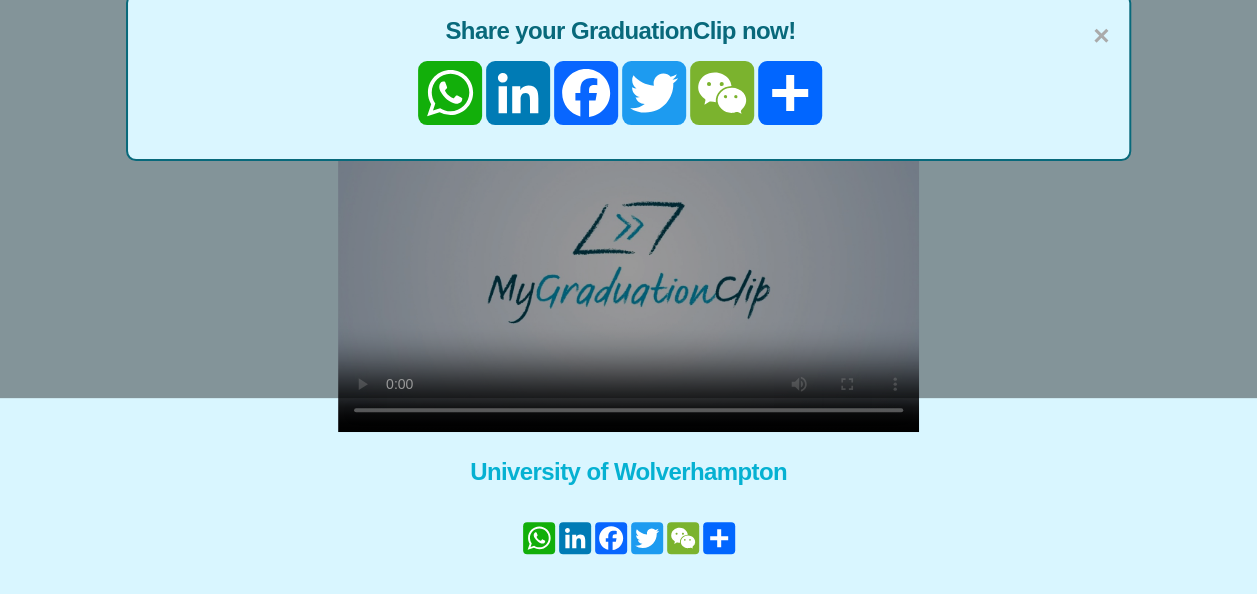 click on "× Share your GraduationClip now! WhatsApp LinkedIn Facebook Twitter WeChat Share" at bounding box center [628, 101] 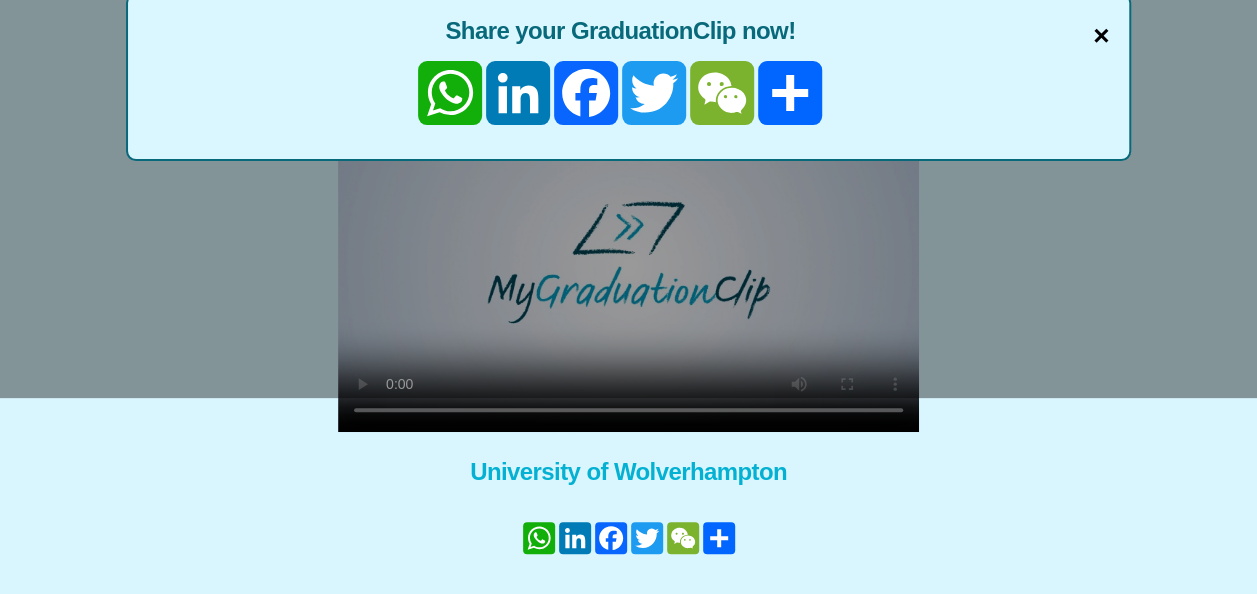 click on "×" at bounding box center (1101, 36) 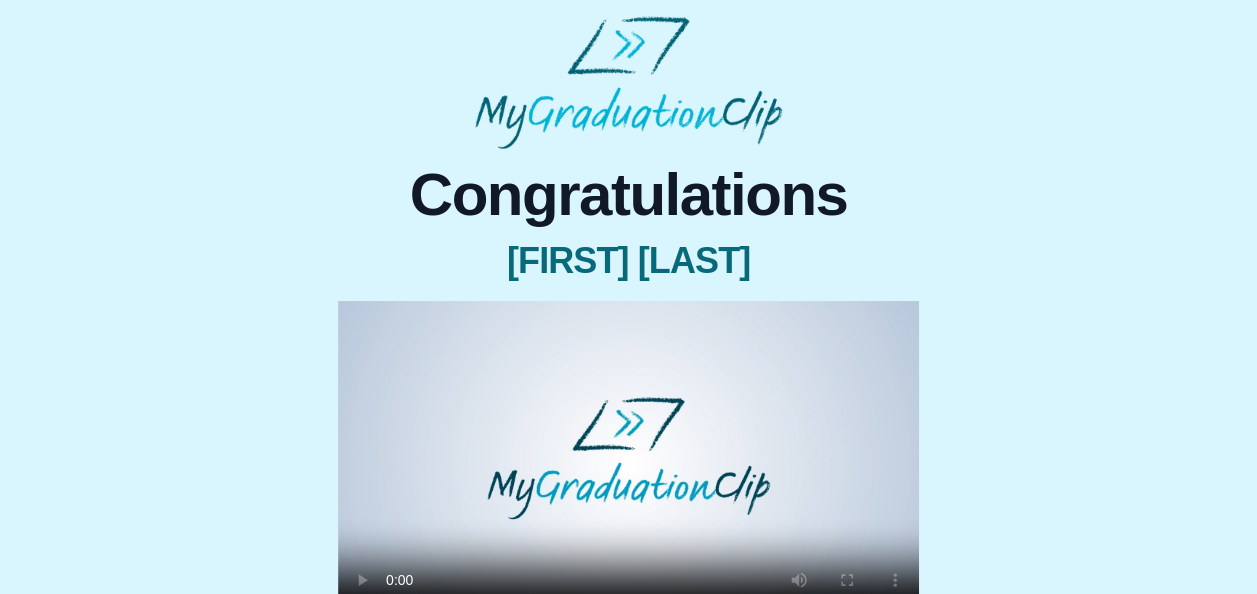 scroll, scrollTop: 274, scrollLeft: 0, axis: vertical 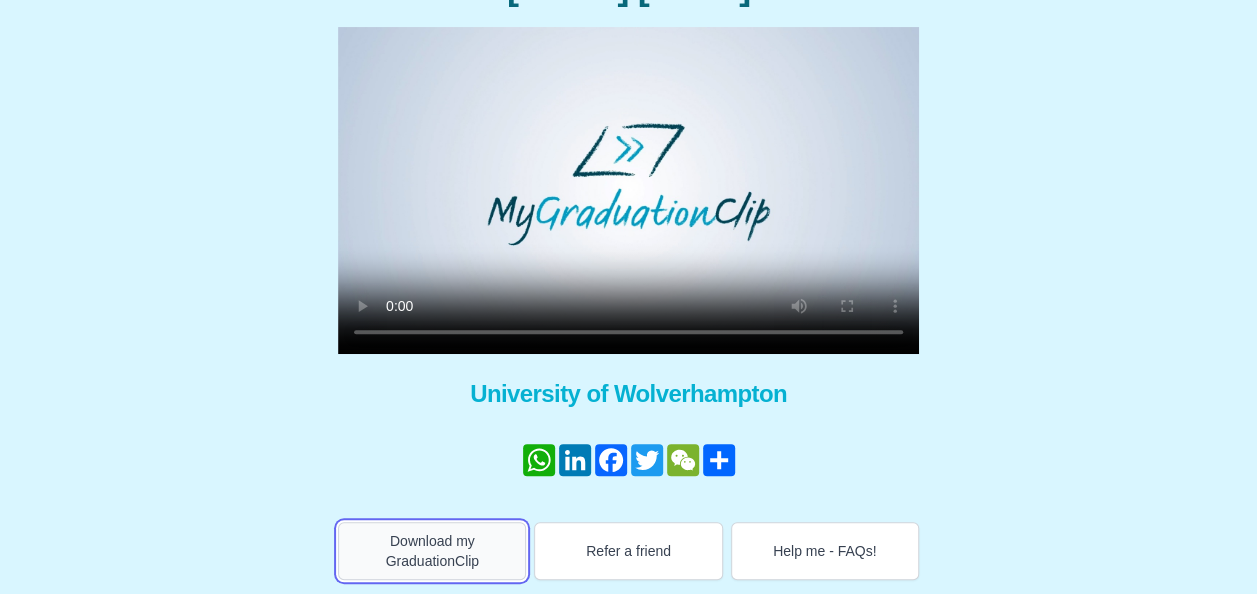 click on "Download my GraduationClip" at bounding box center [432, 551] 